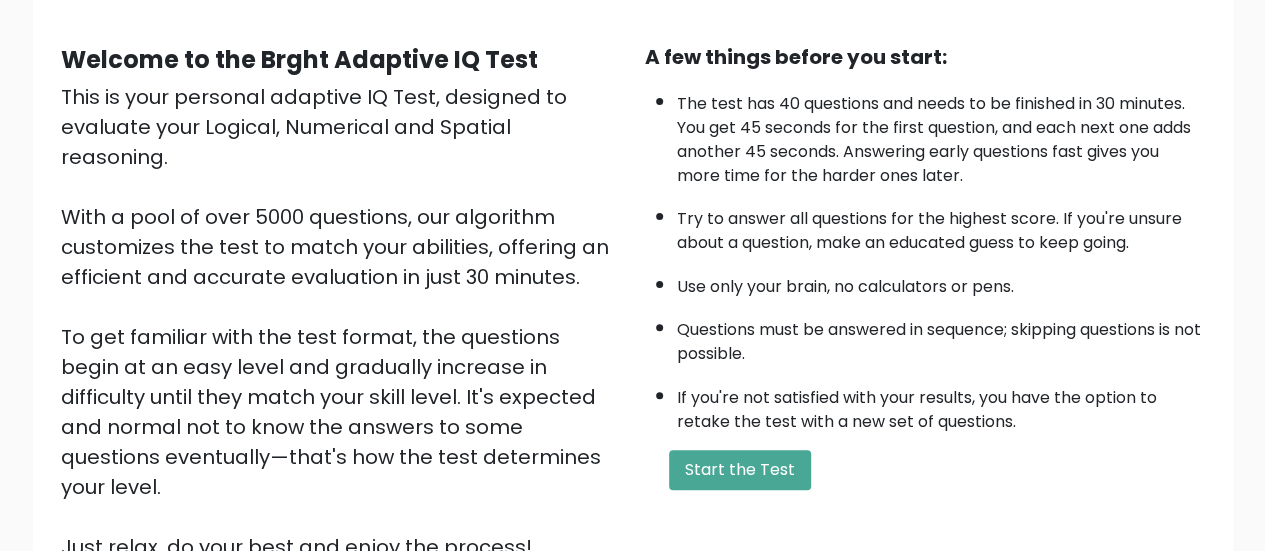 scroll, scrollTop: 165, scrollLeft: 0, axis: vertical 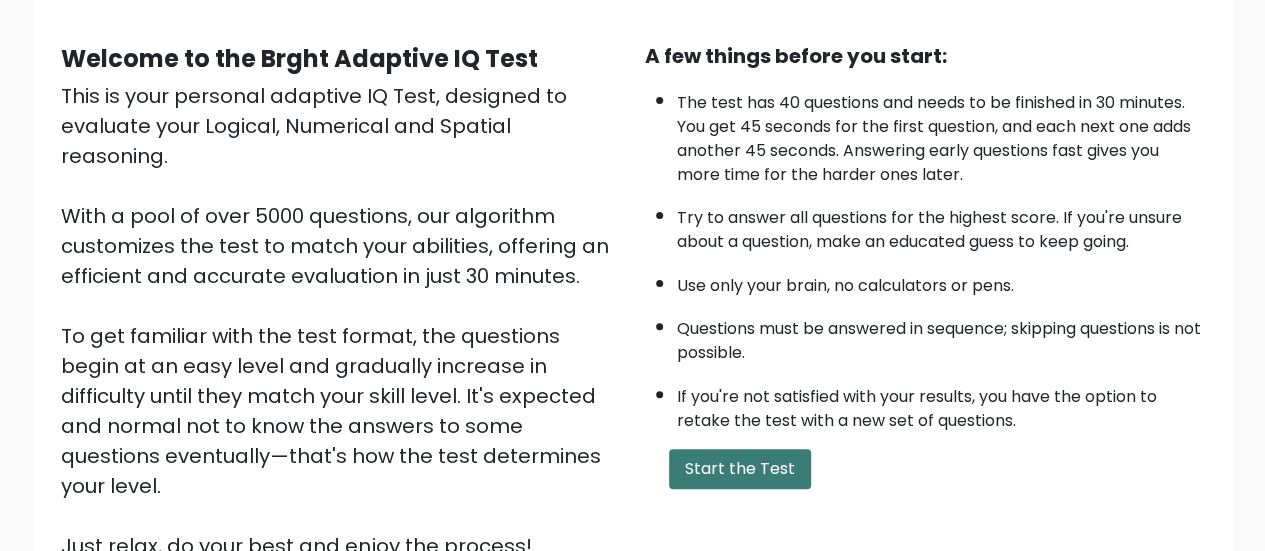 click on "Start the Test" at bounding box center [740, 469] 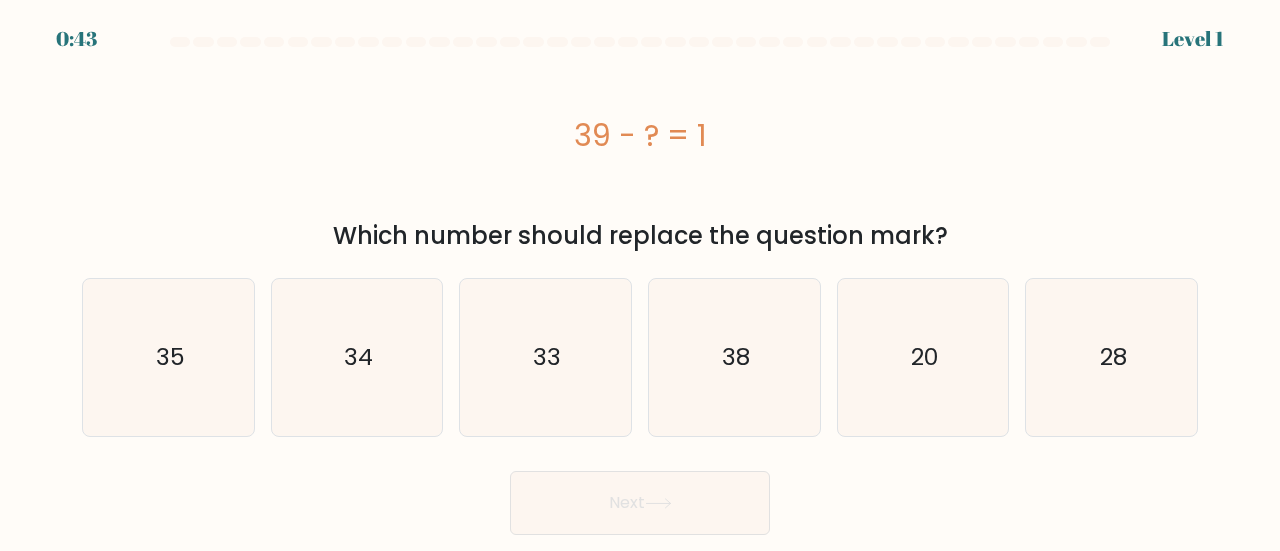scroll, scrollTop: 0, scrollLeft: 0, axis: both 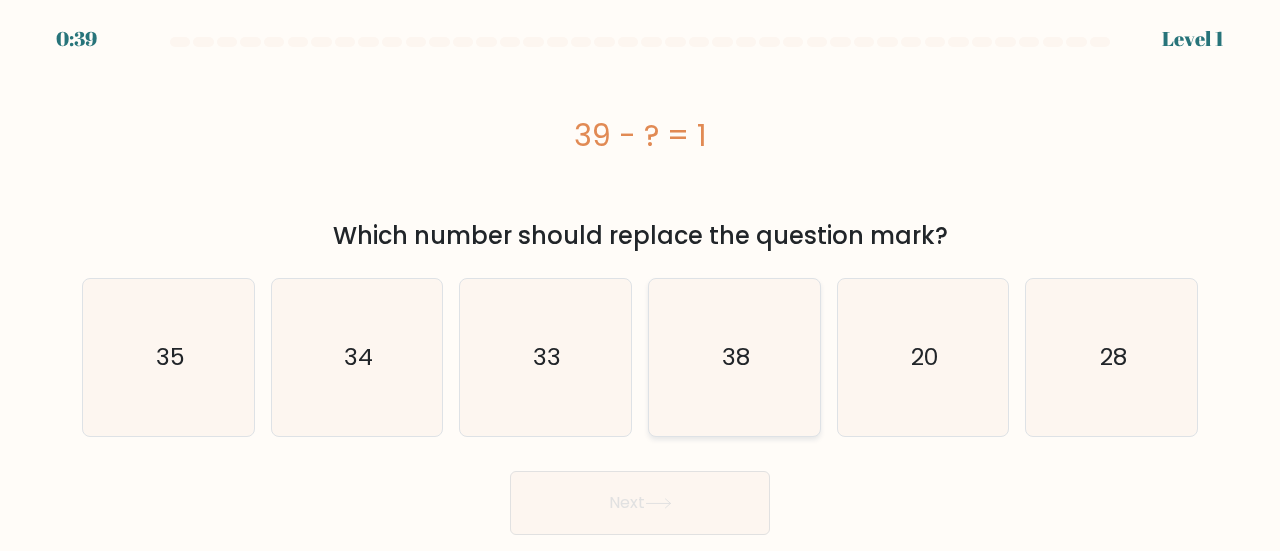 click on "38" 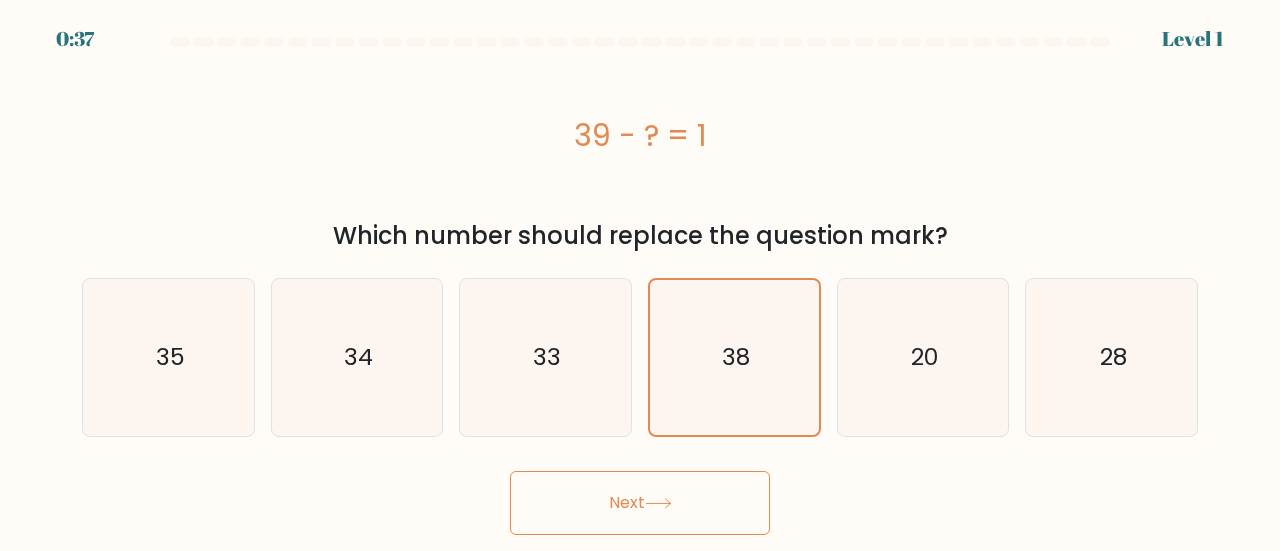 click on "Next" at bounding box center [640, 503] 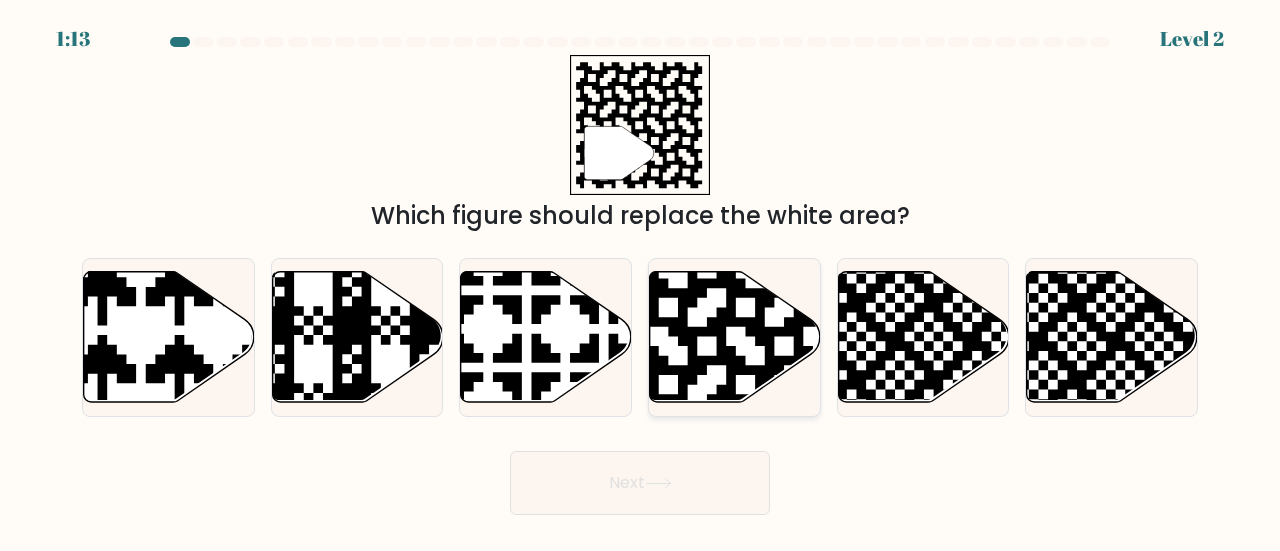 click 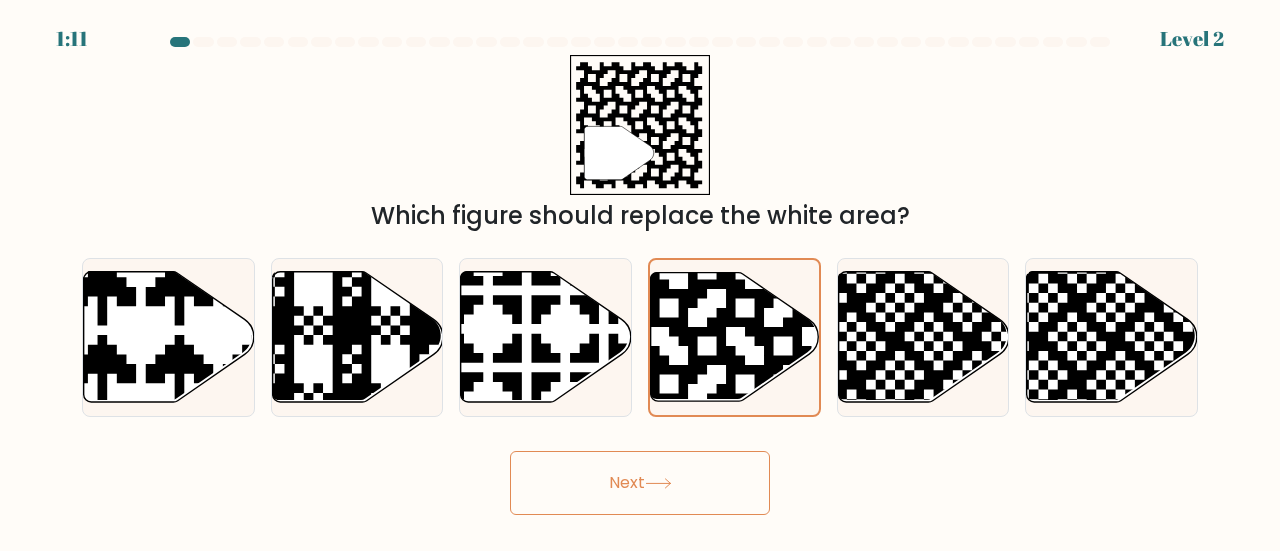 click on "Next" at bounding box center [640, 483] 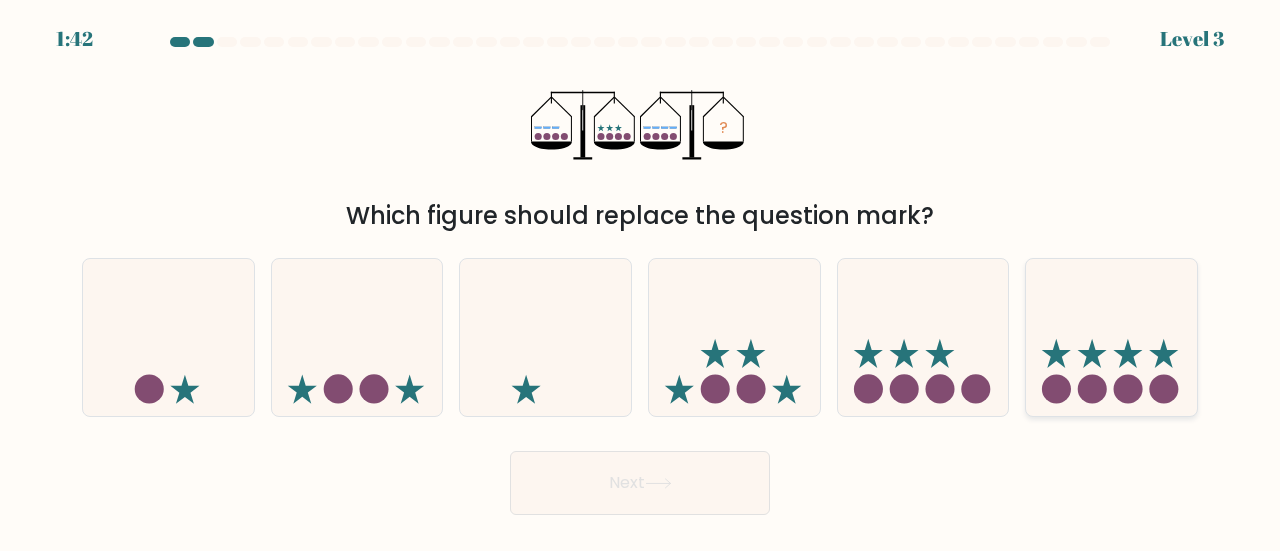 click 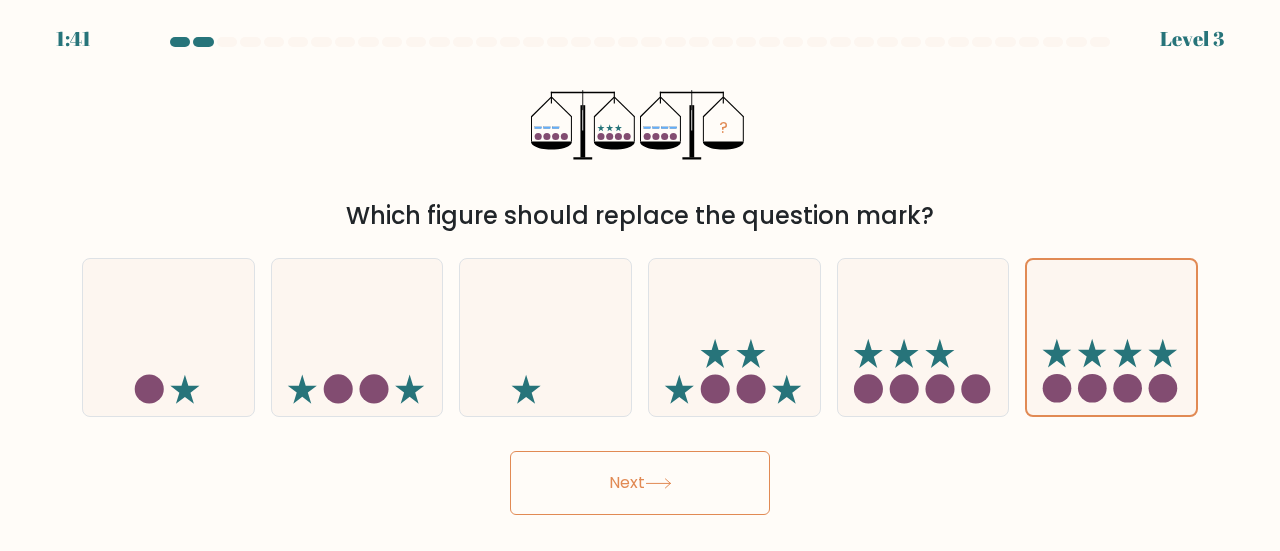 click on "Next" at bounding box center (640, 483) 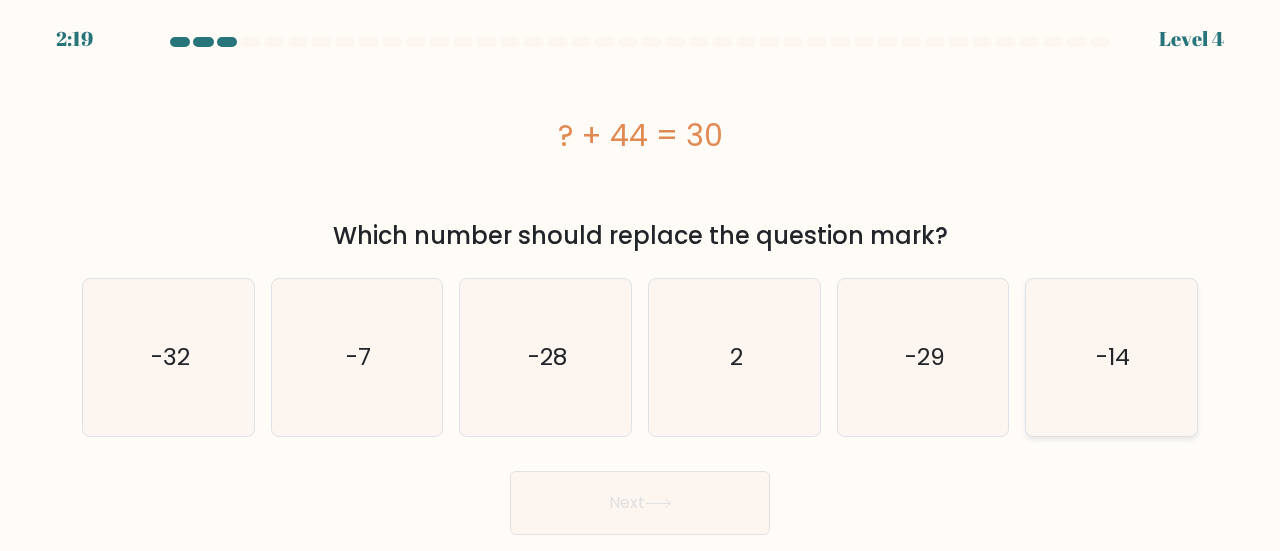 click on "-14" 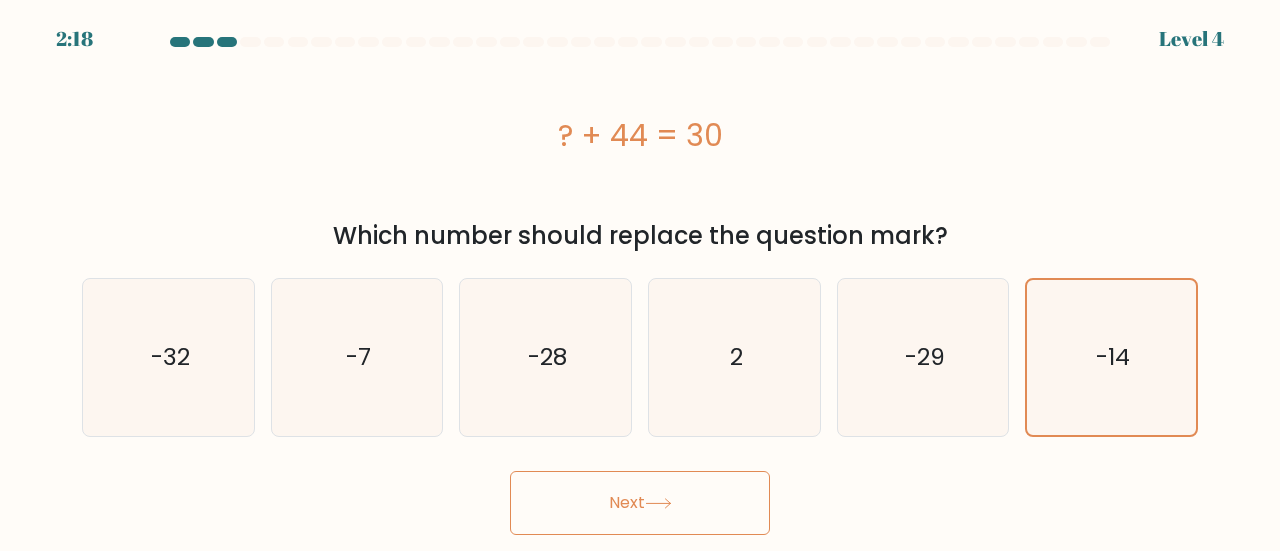 click on "Next" at bounding box center (640, 503) 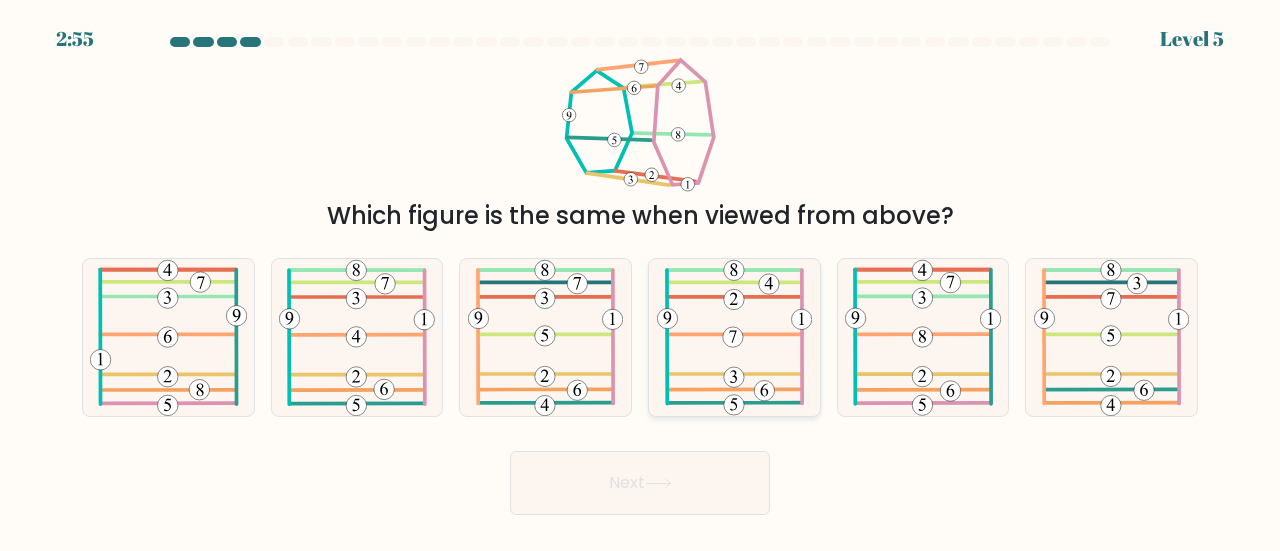 click 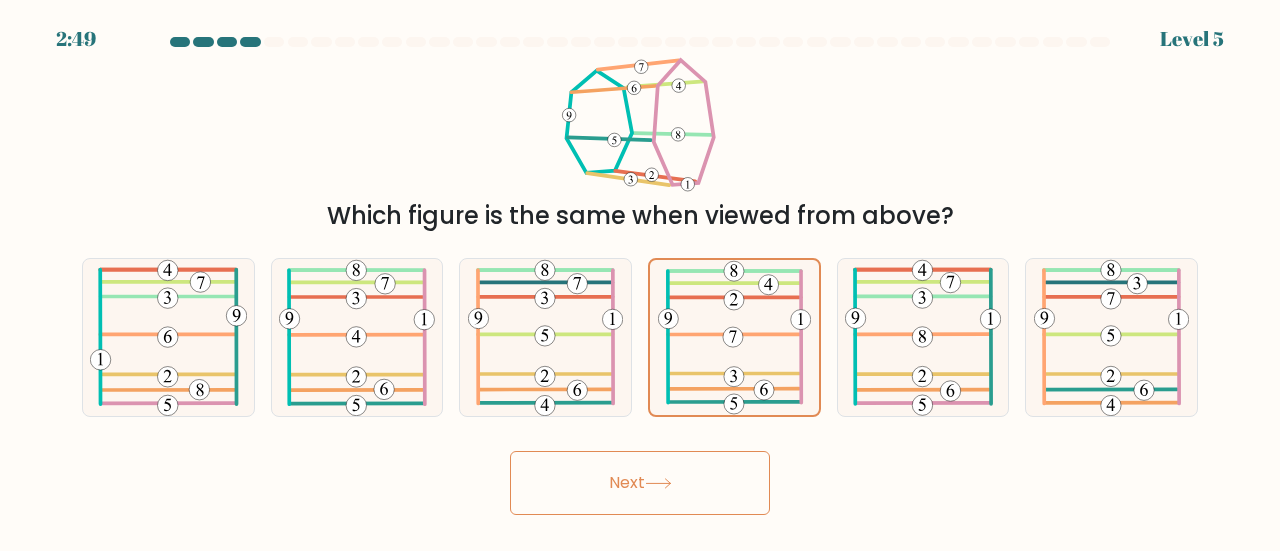 click on "Next" at bounding box center (640, 483) 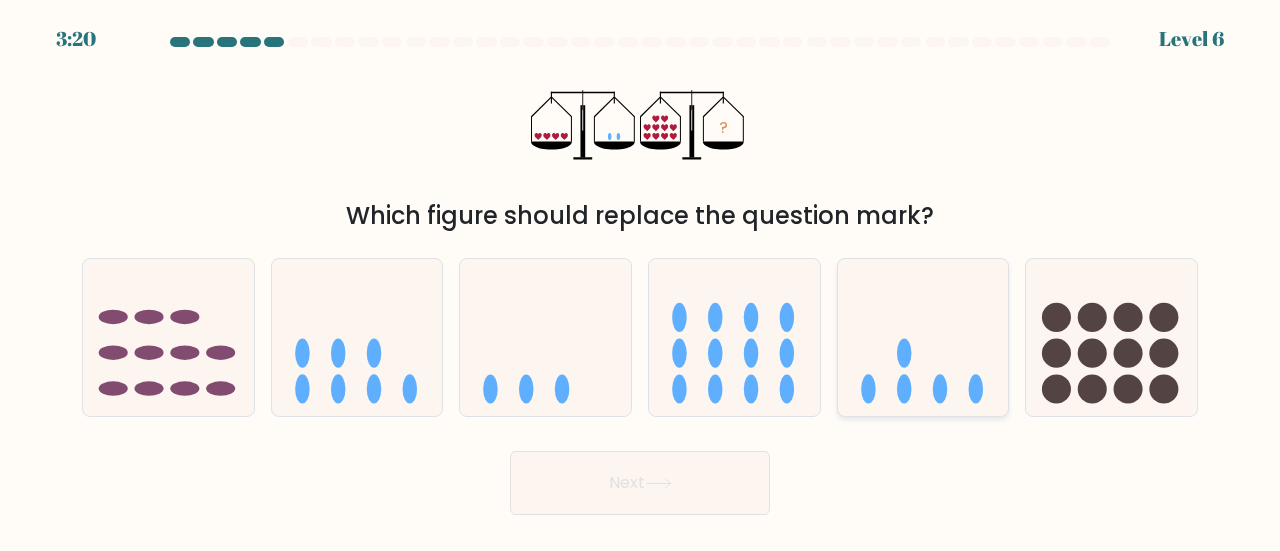 click 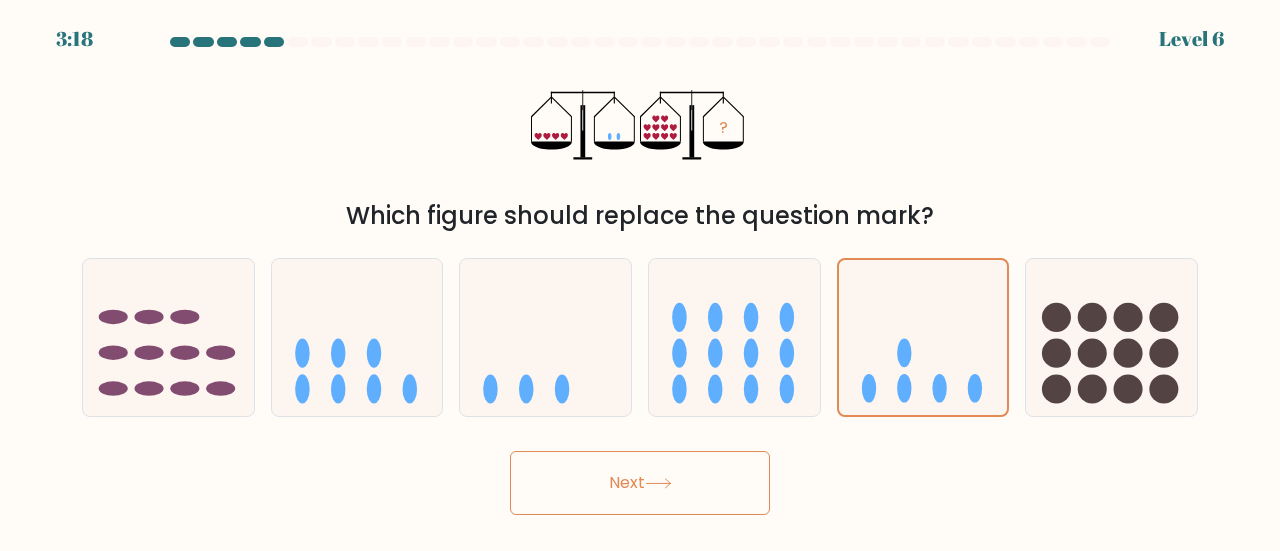 click on "Next" at bounding box center [640, 483] 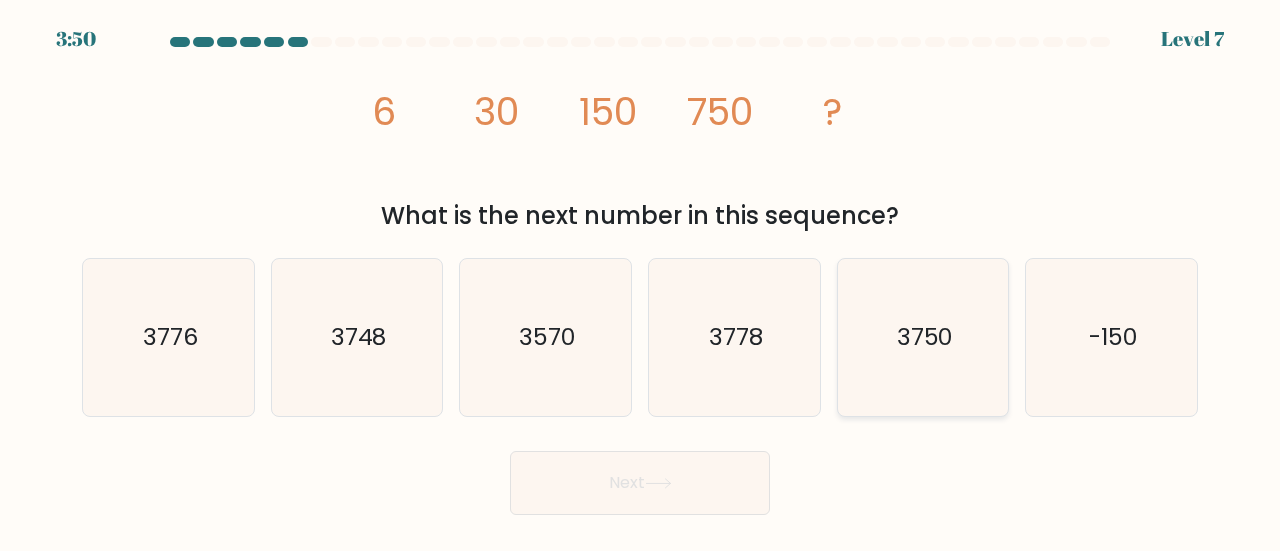 click on "3750" 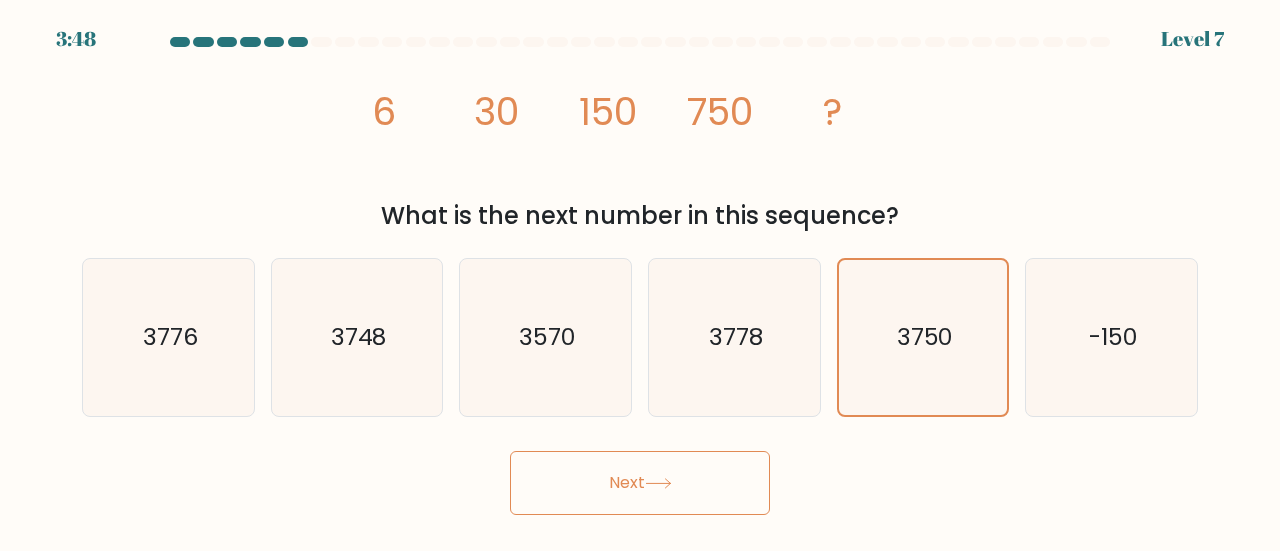 click on "Next" at bounding box center (640, 483) 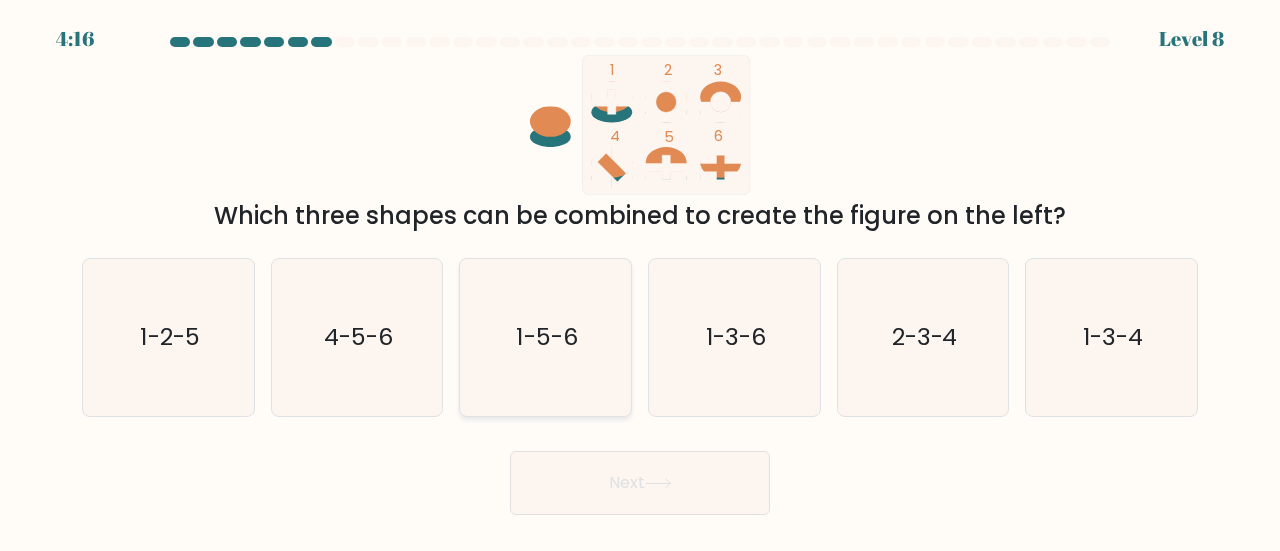 click on "1-5-6" 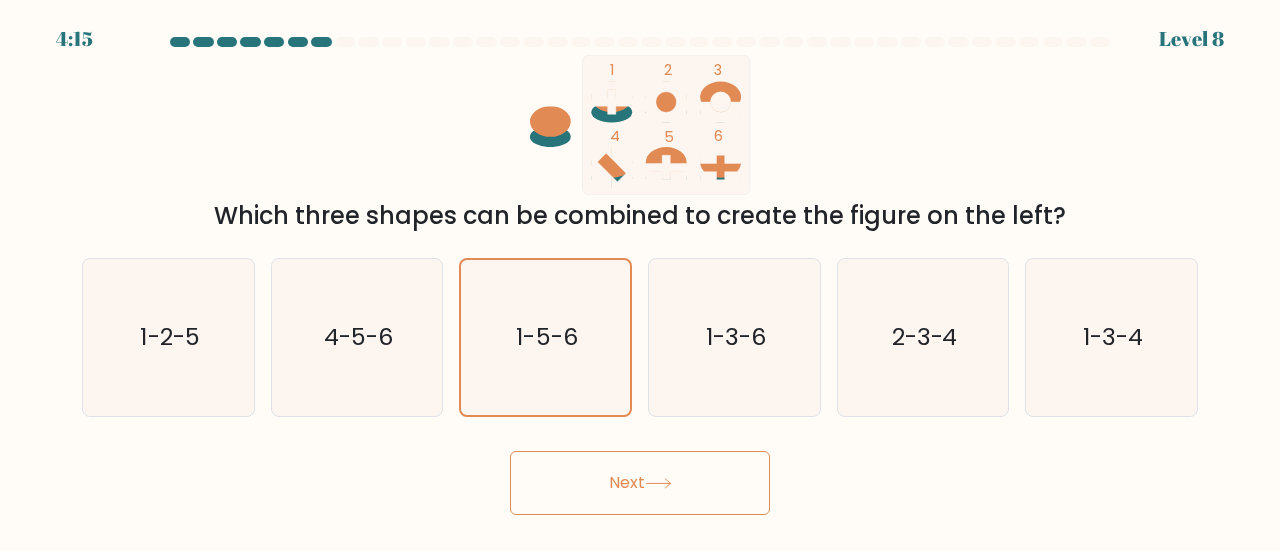 click on "Next" at bounding box center (640, 483) 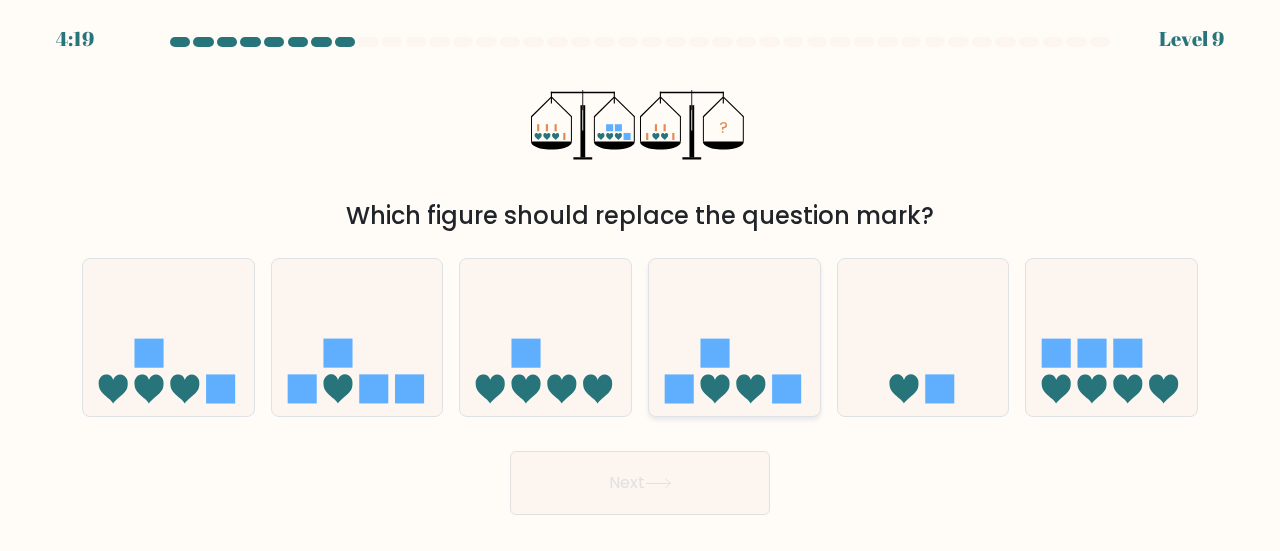 click 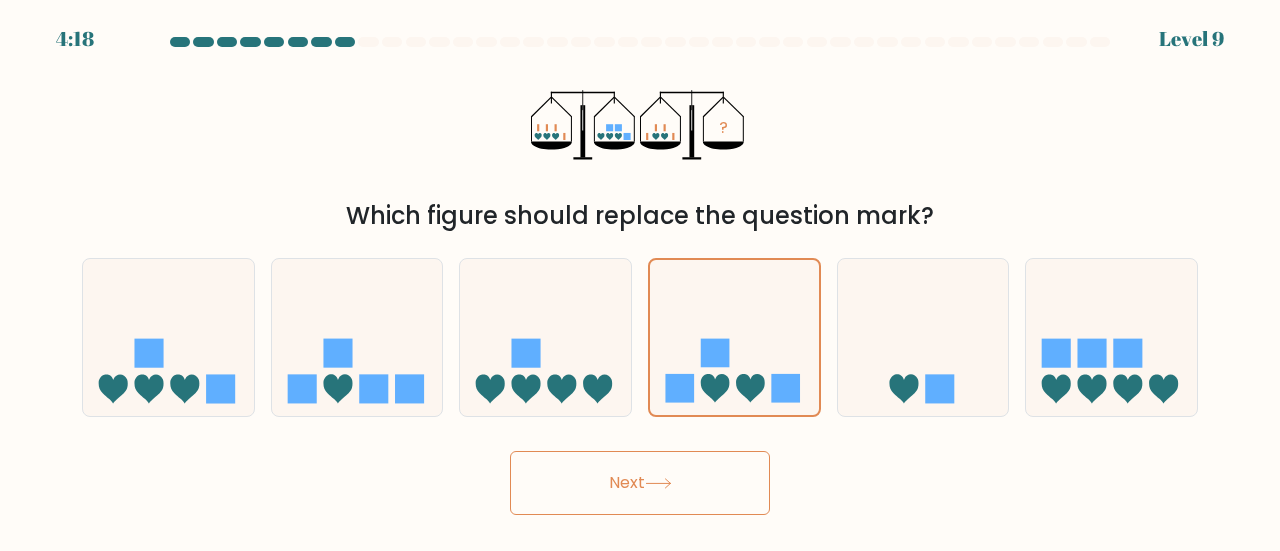 click on "Next" at bounding box center [640, 483] 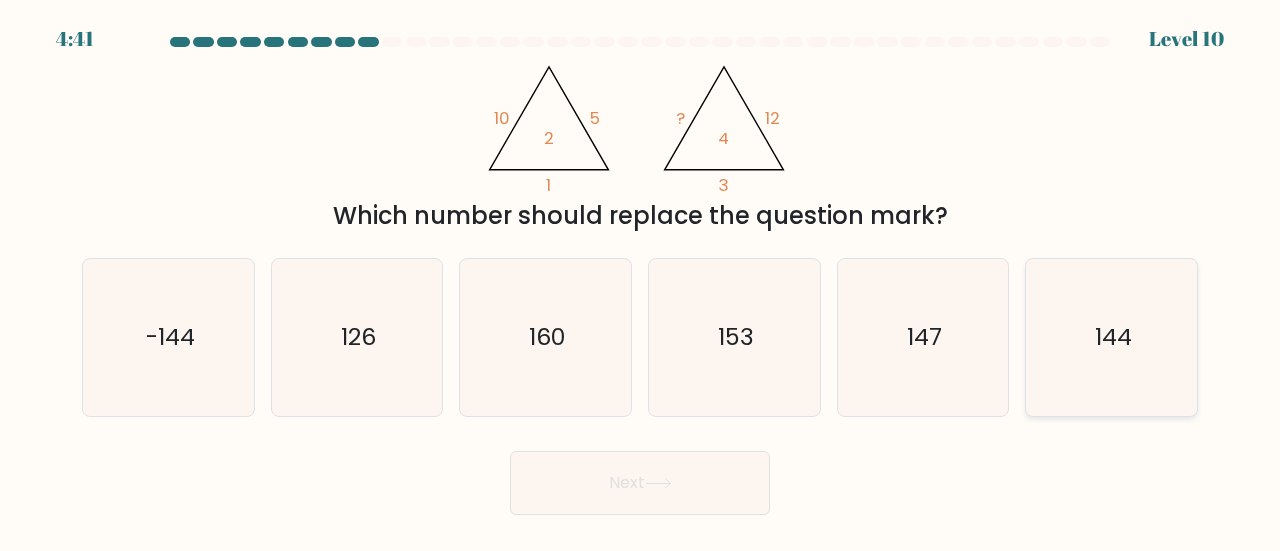 click on "144" 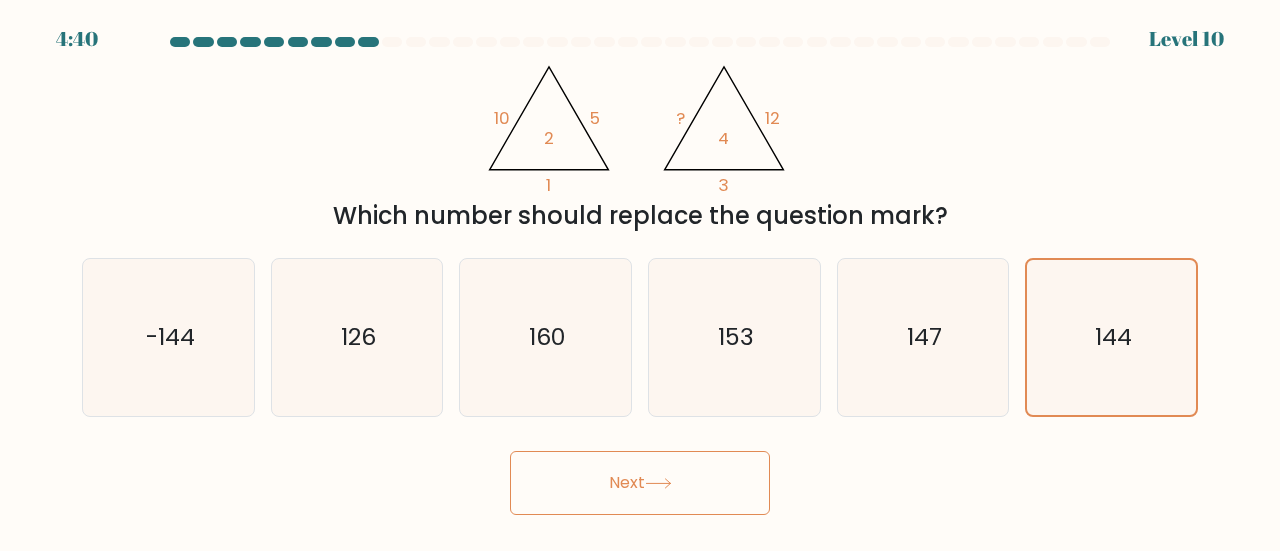 click 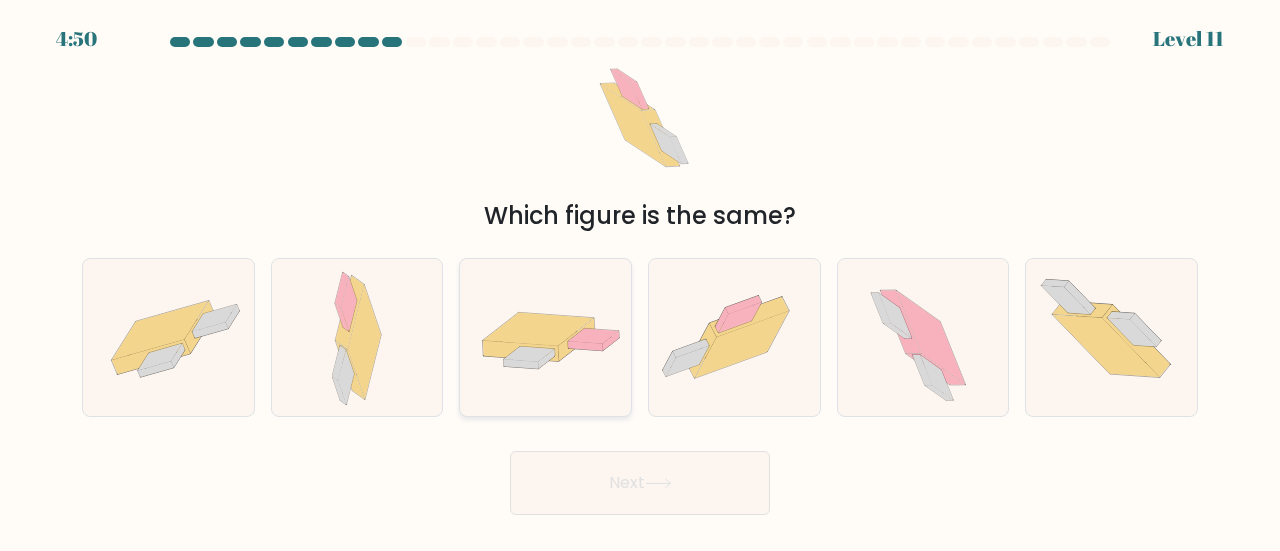 click 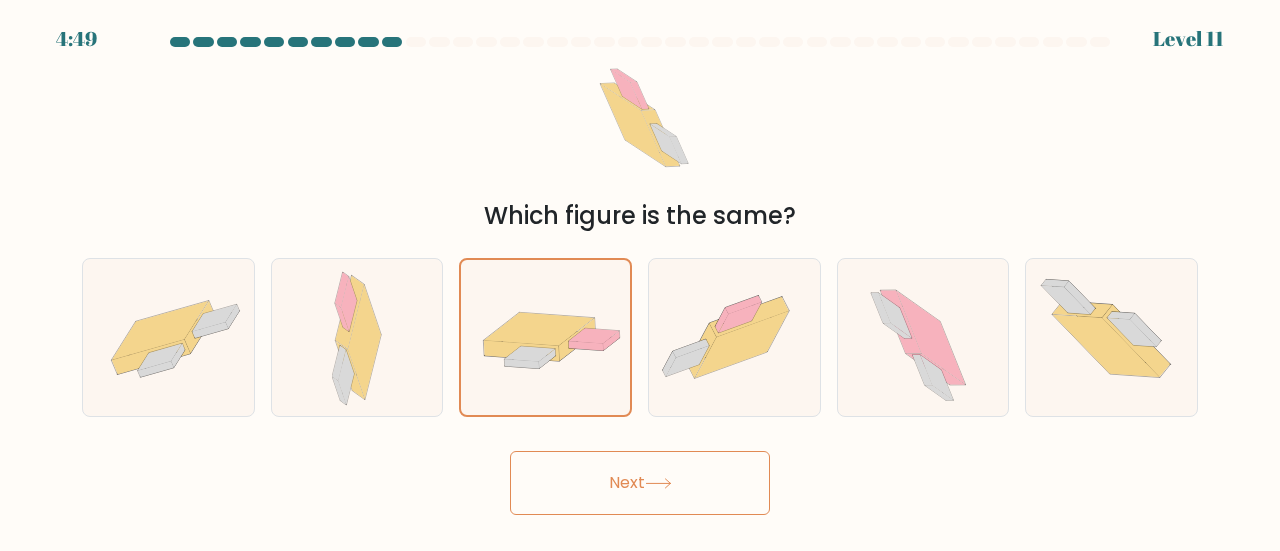 click on "Next" at bounding box center (640, 483) 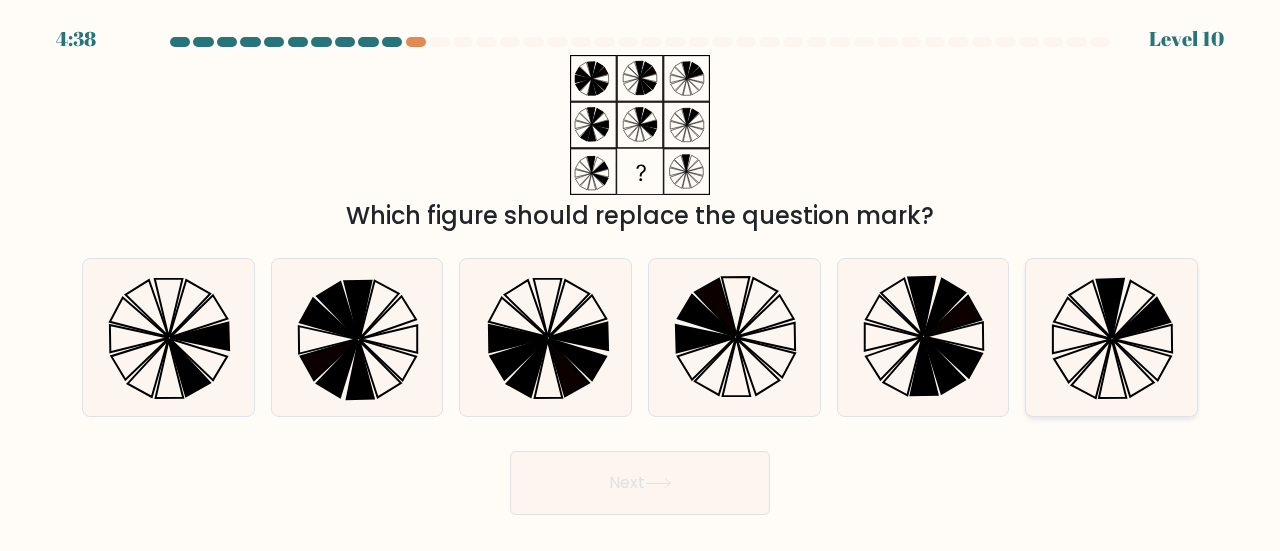 click 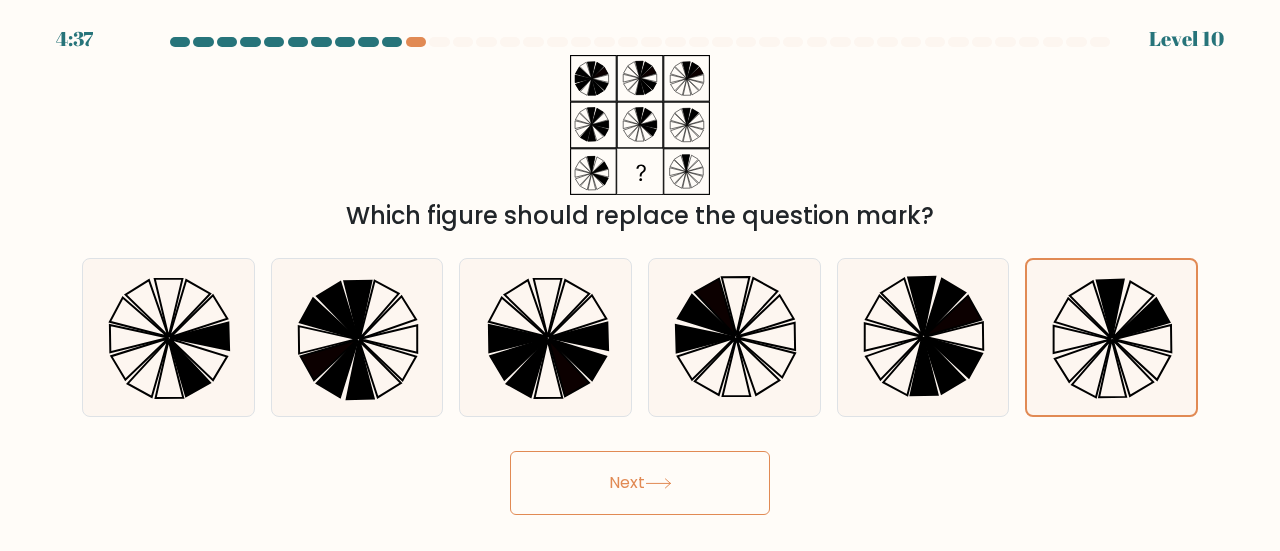 click on "Next" at bounding box center [640, 483] 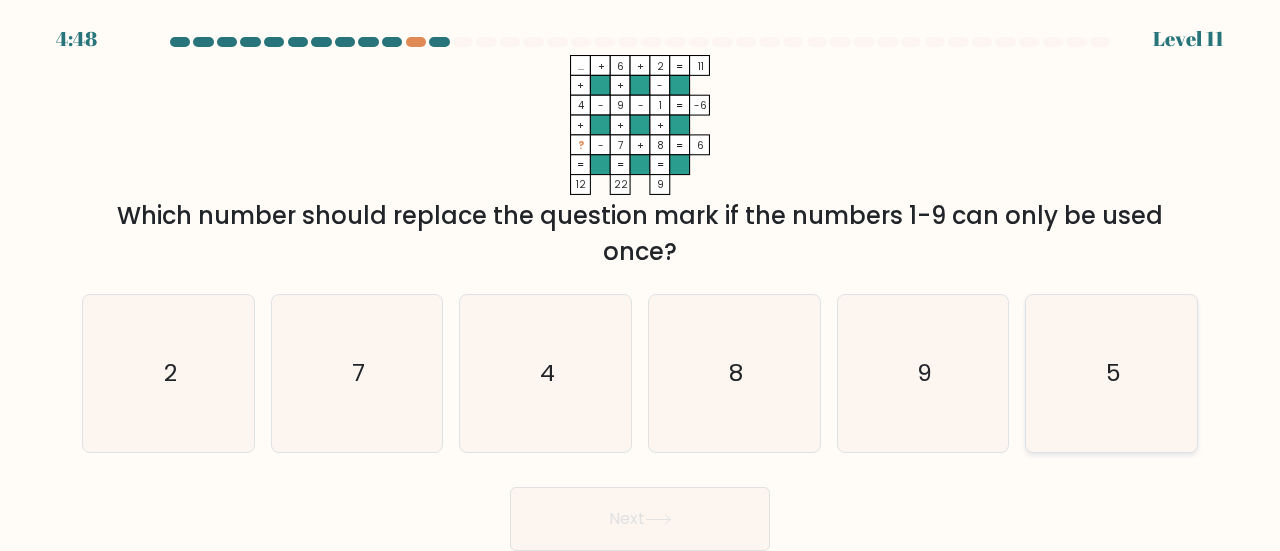click on "5" 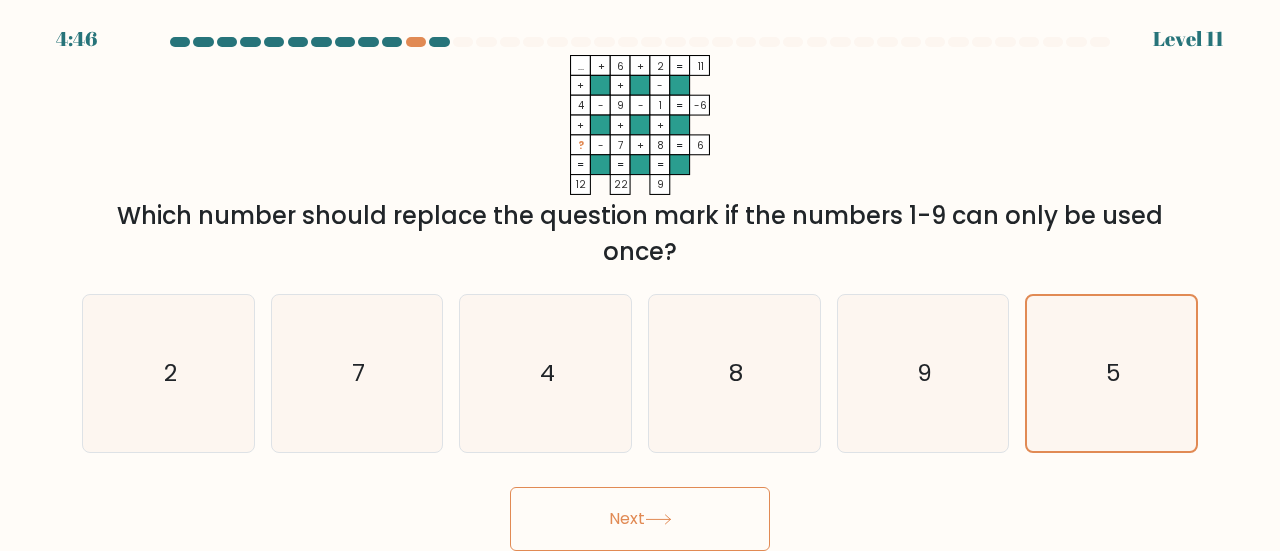click on "Next" at bounding box center [640, 519] 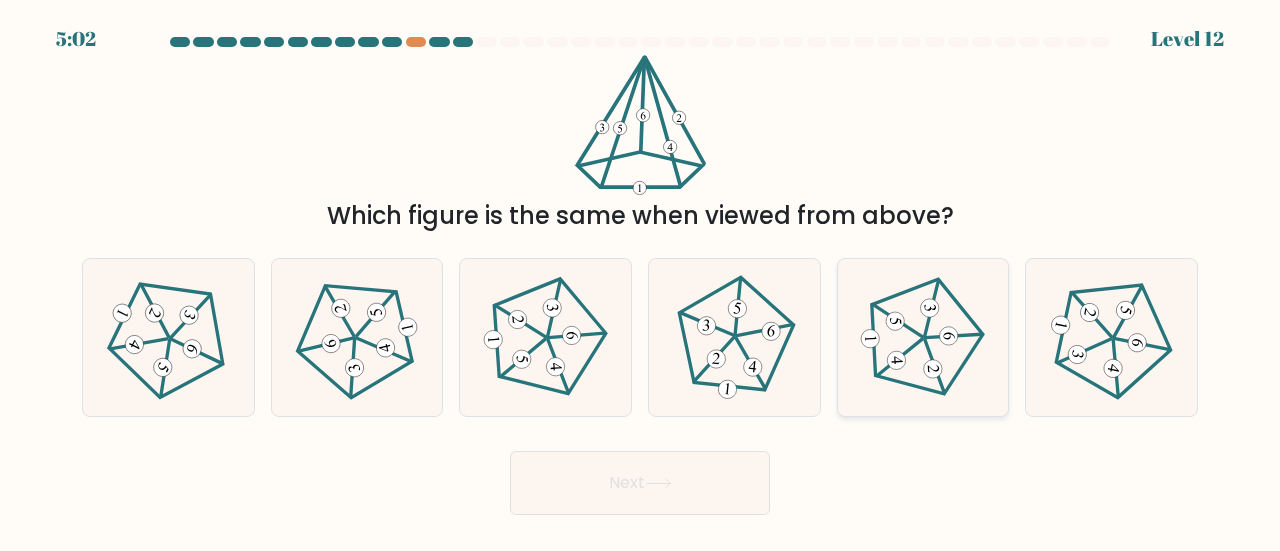 click 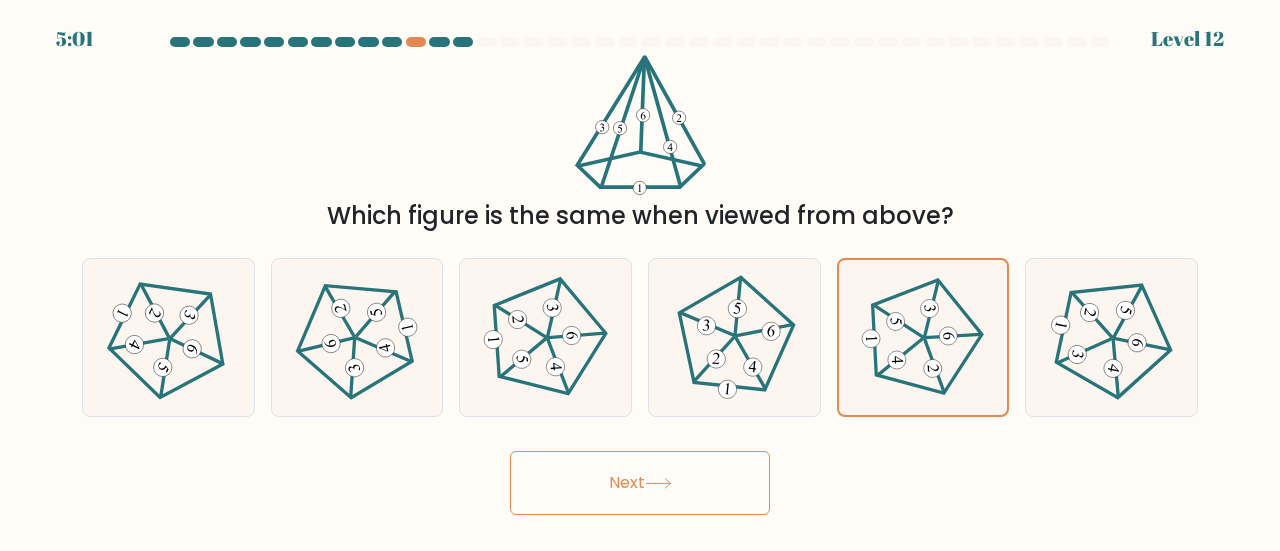 click on "Next" at bounding box center [640, 483] 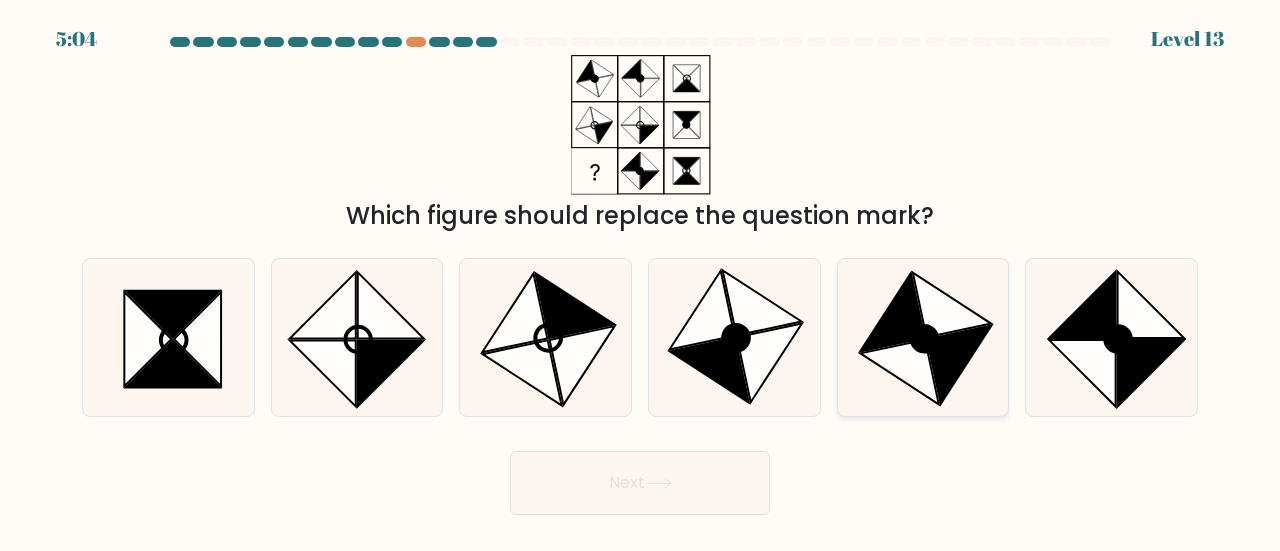 click 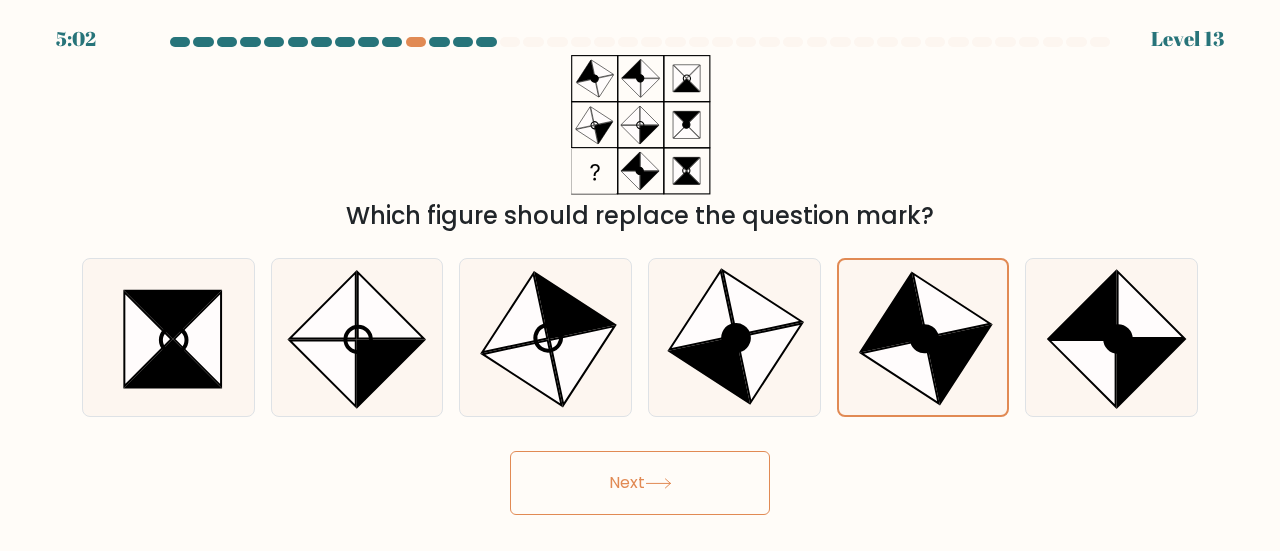 click on "Next" at bounding box center (640, 483) 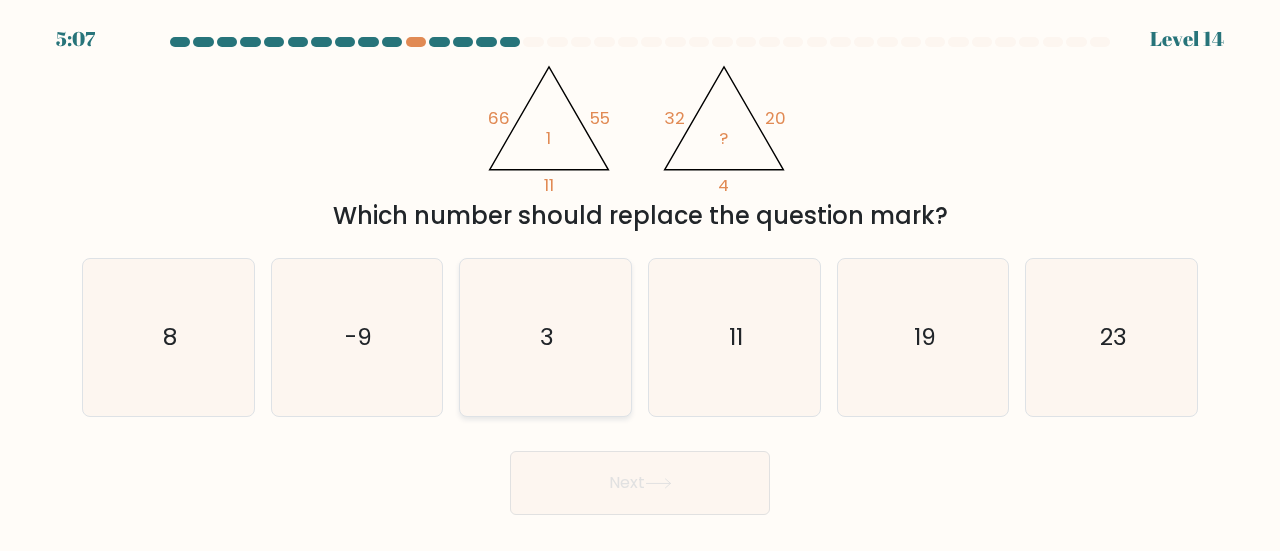 click on "3" 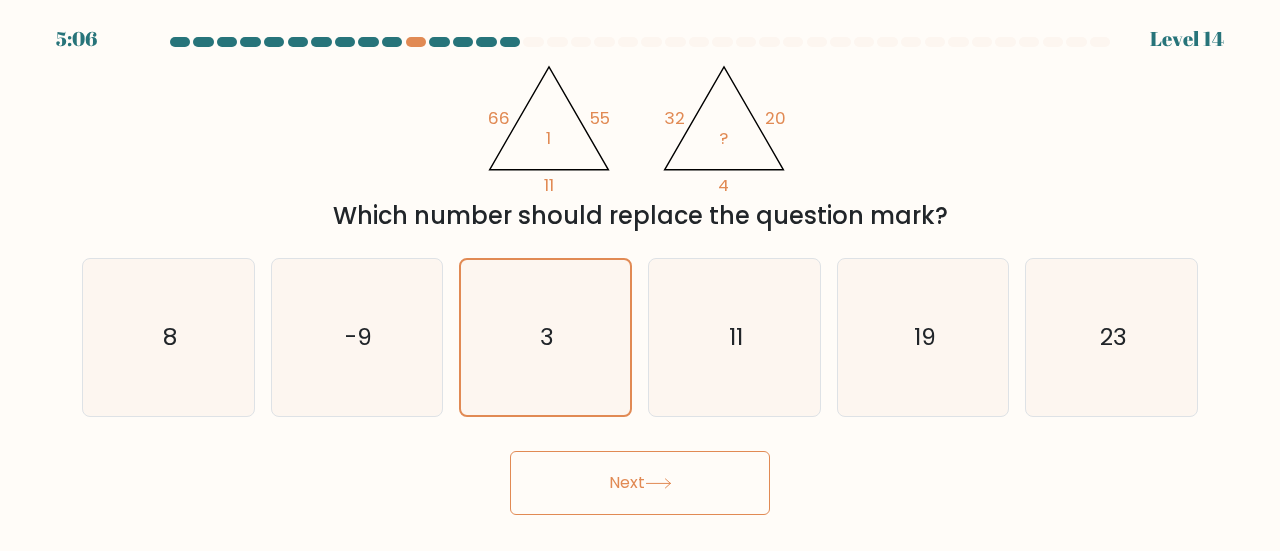 click on "Next" at bounding box center [640, 483] 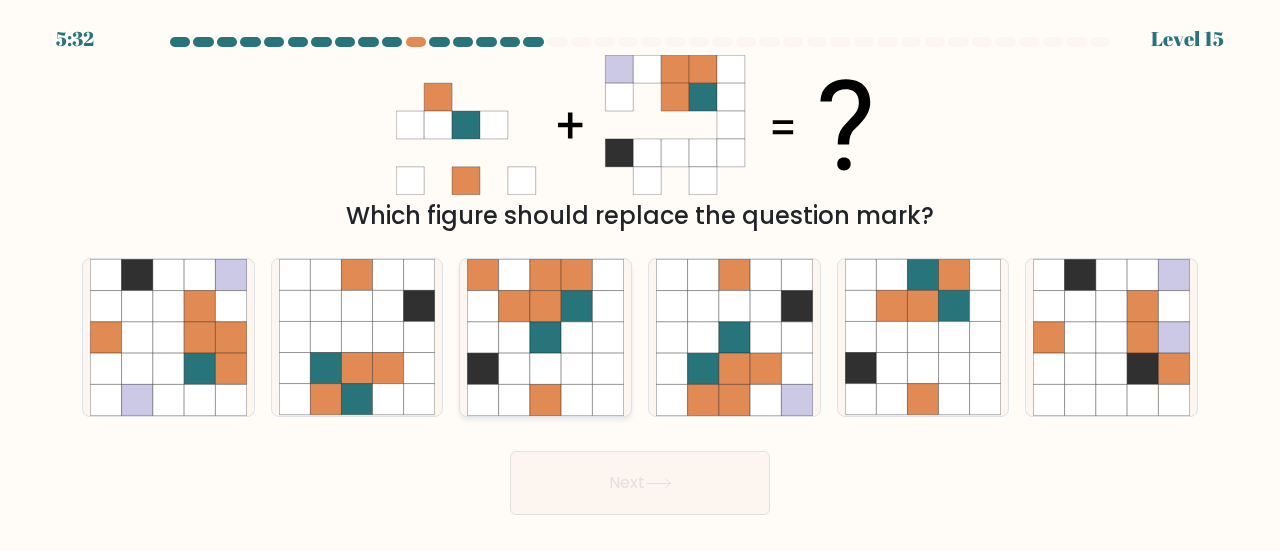 click 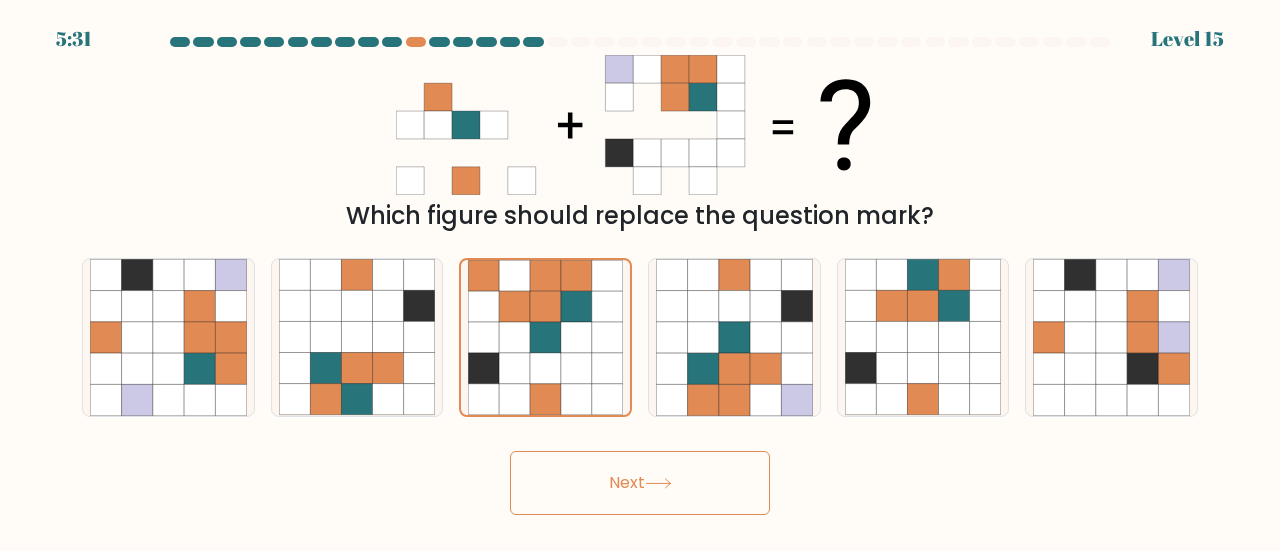 click 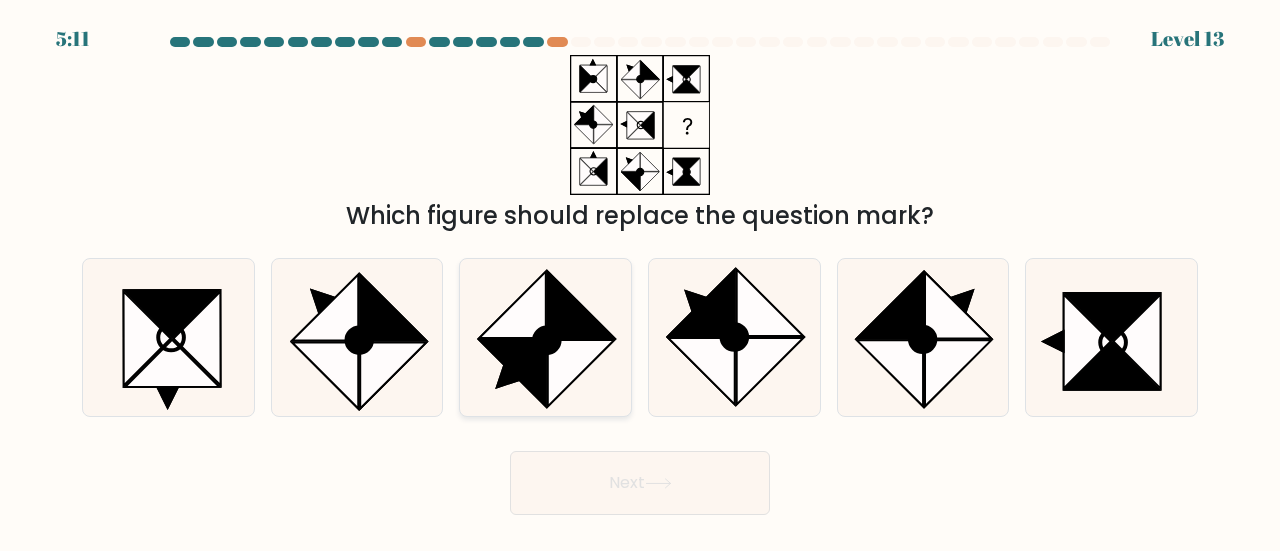 click 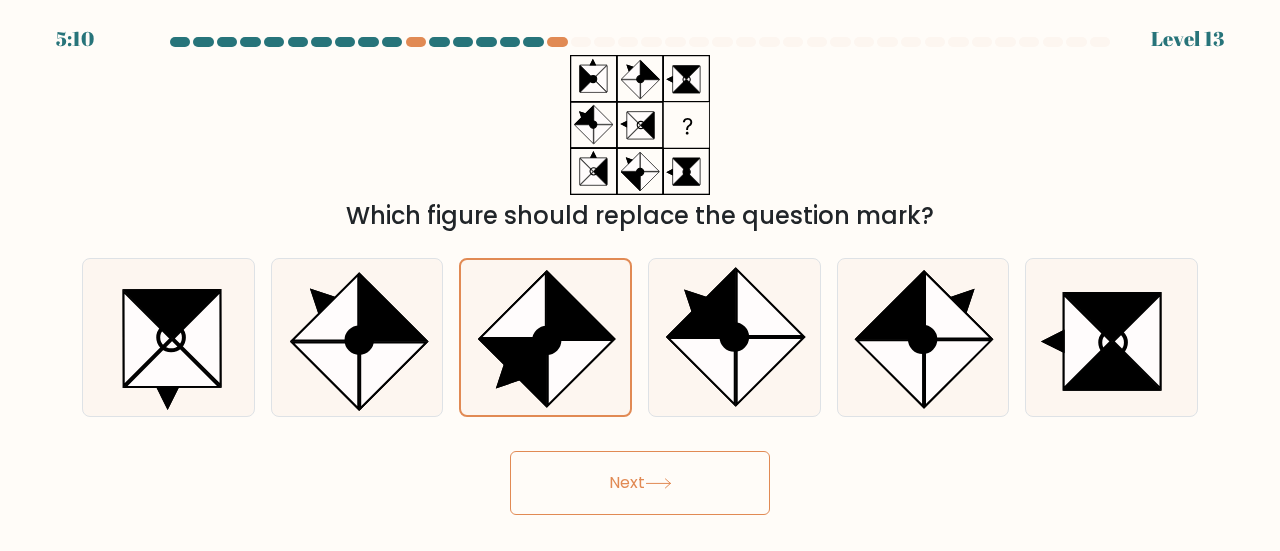 click on "Next" at bounding box center [640, 483] 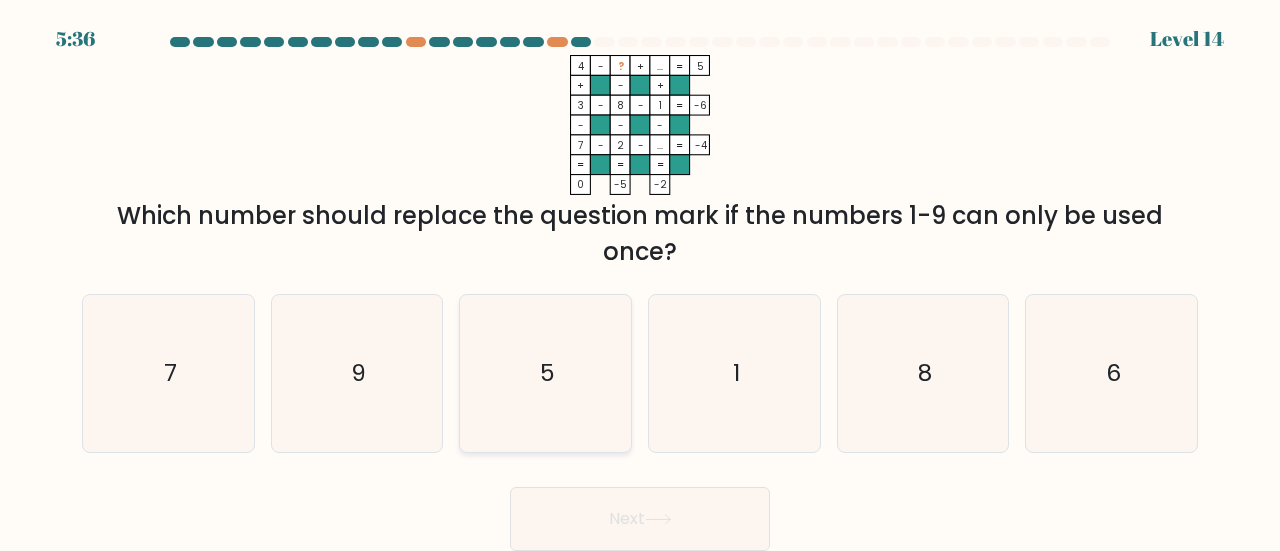 click on "5" 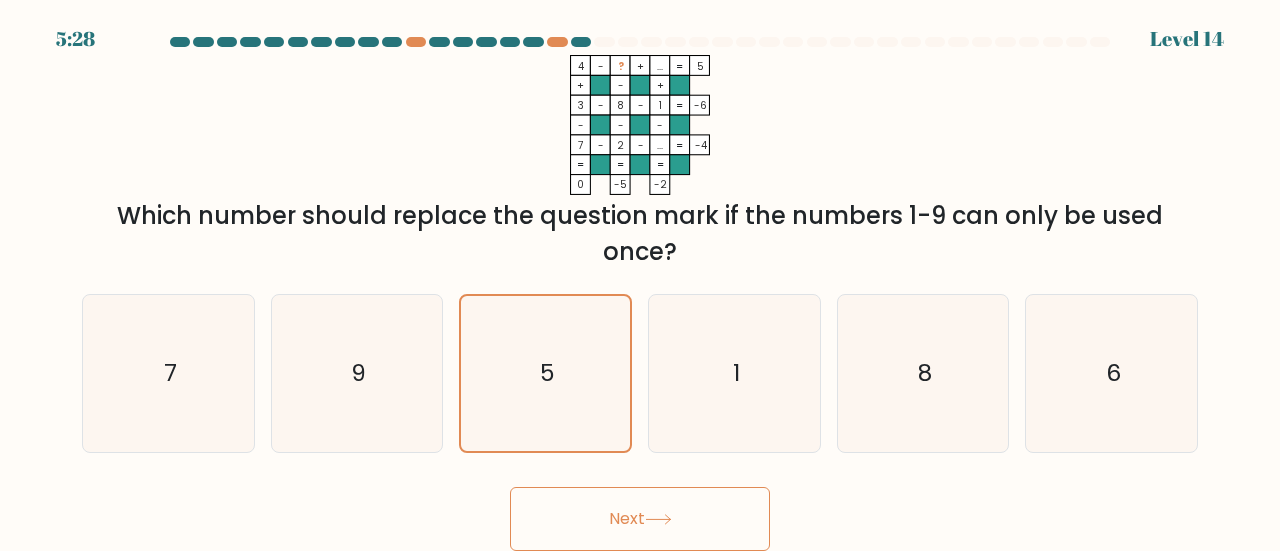 click on "Next" at bounding box center (640, 519) 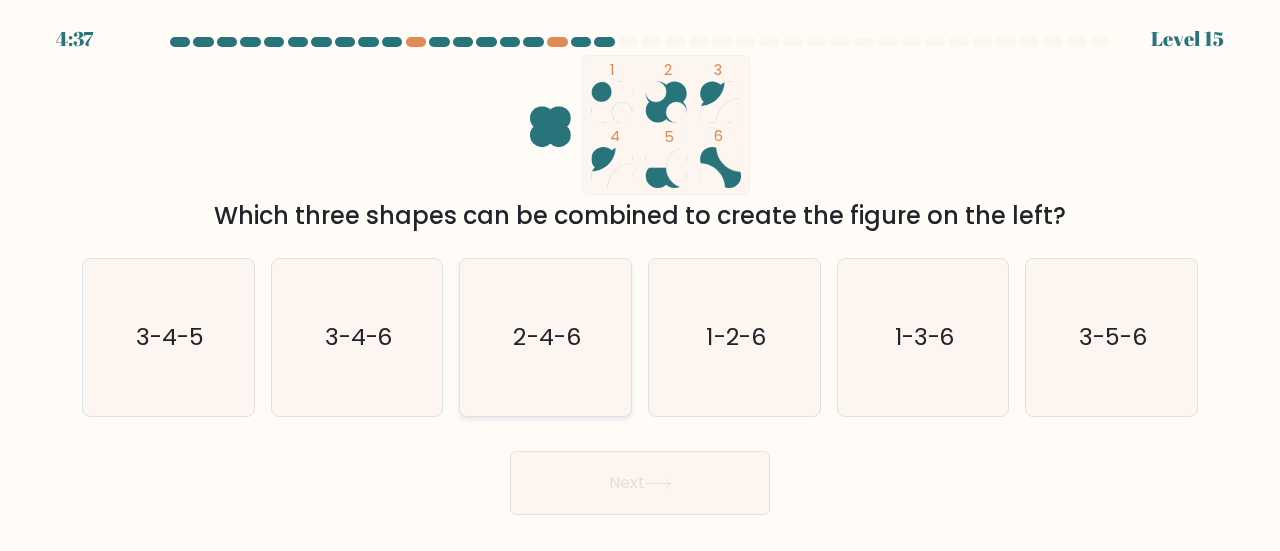 click on "2-4-6" 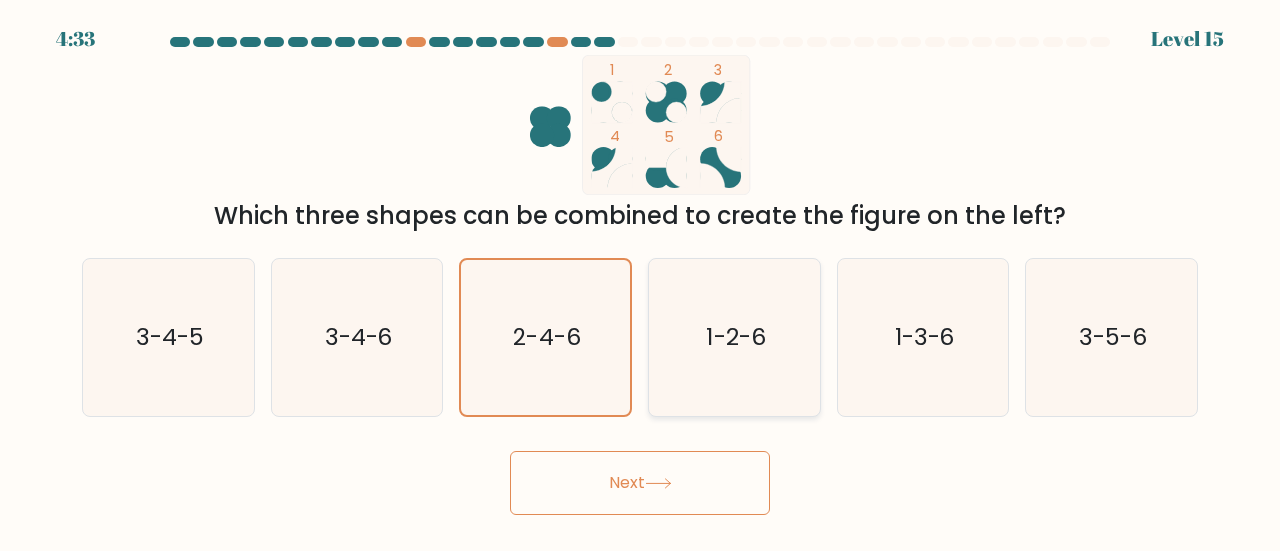 click on "1-2-6" 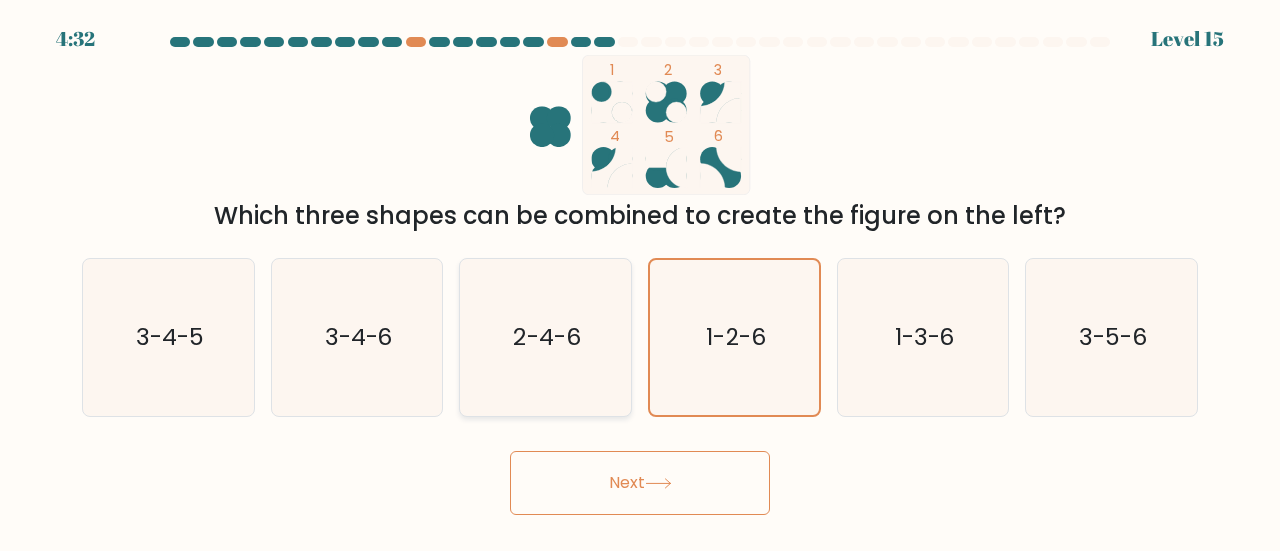 click on "2-4-6" 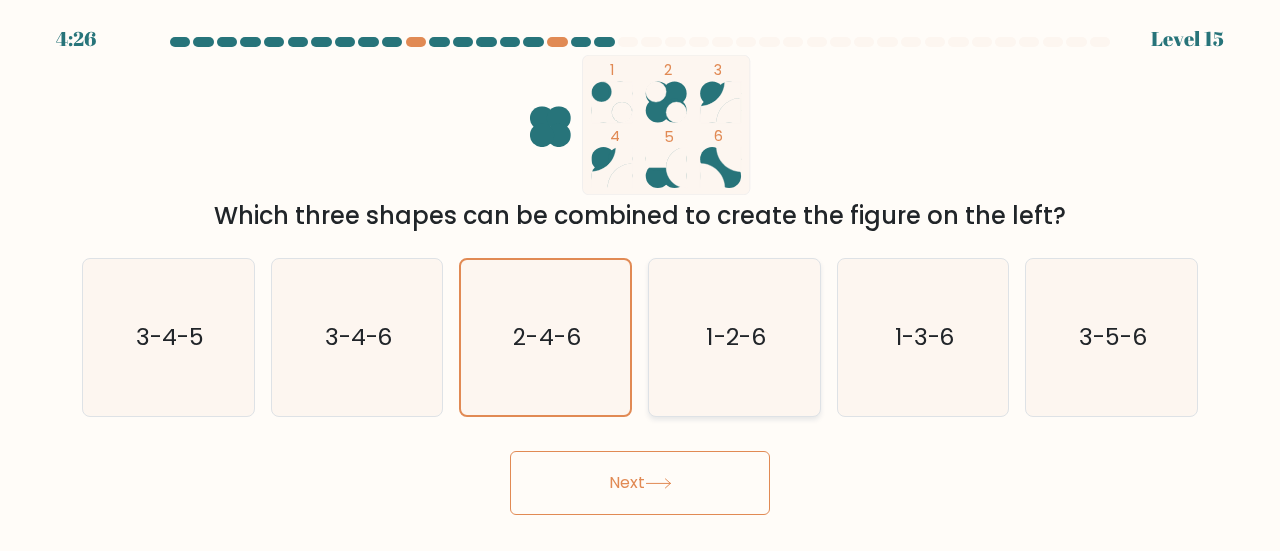 click on "1-2-6" 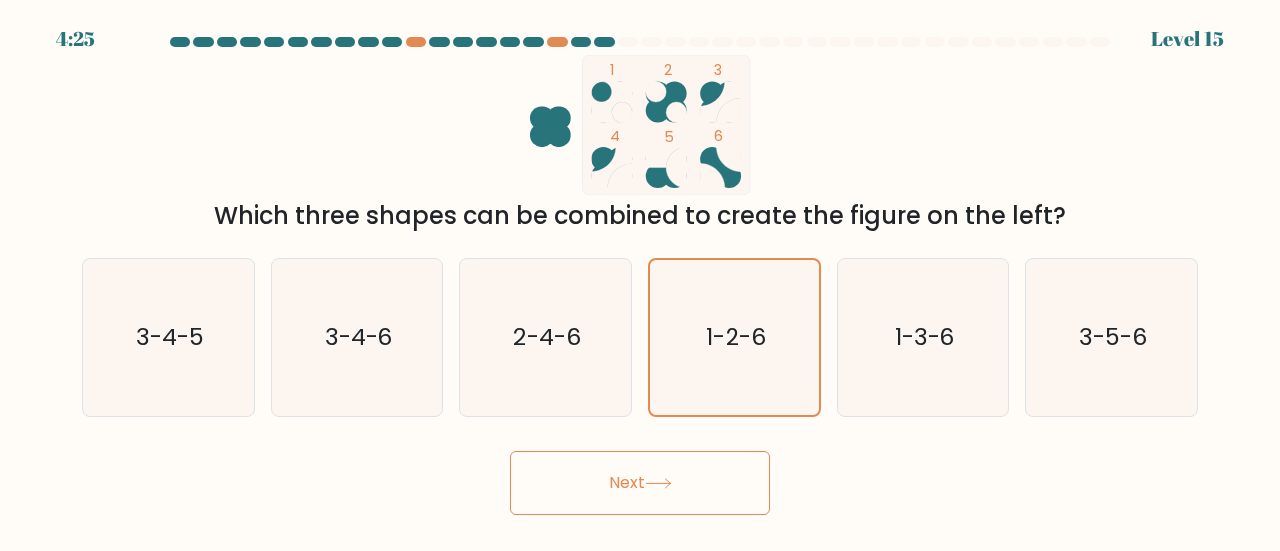 click on "Next" at bounding box center [640, 483] 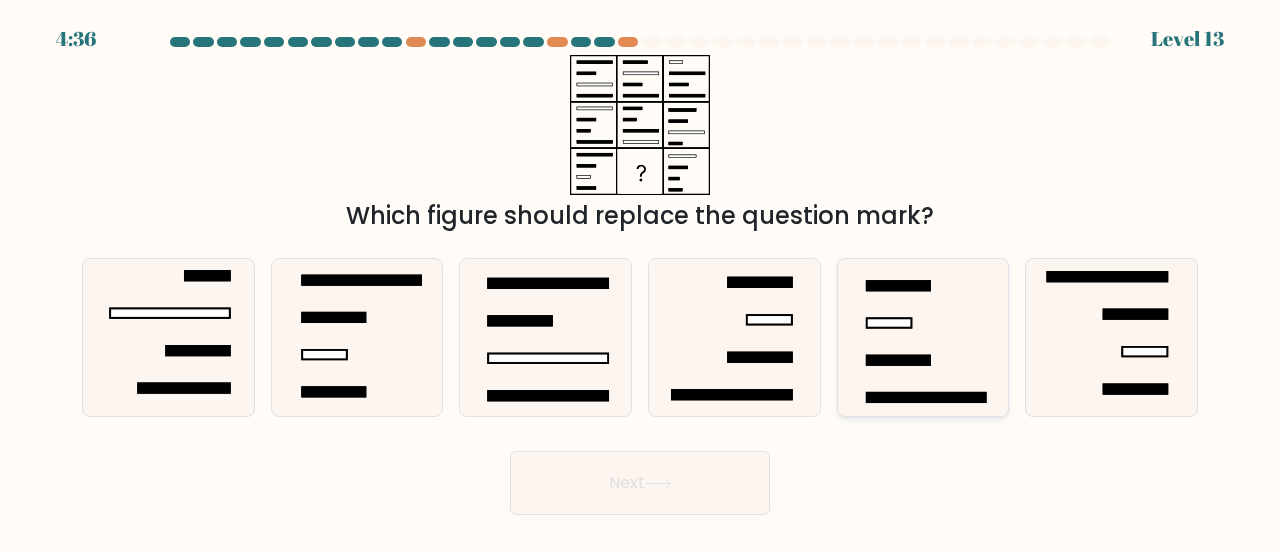 click 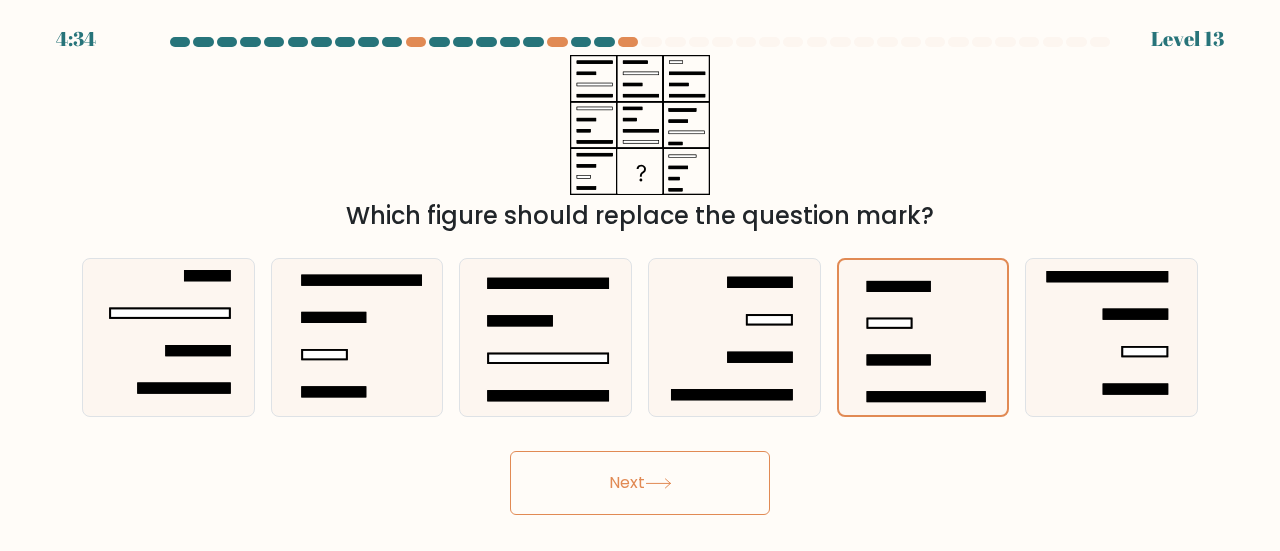 click on "Next" at bounding box center (640, 483) 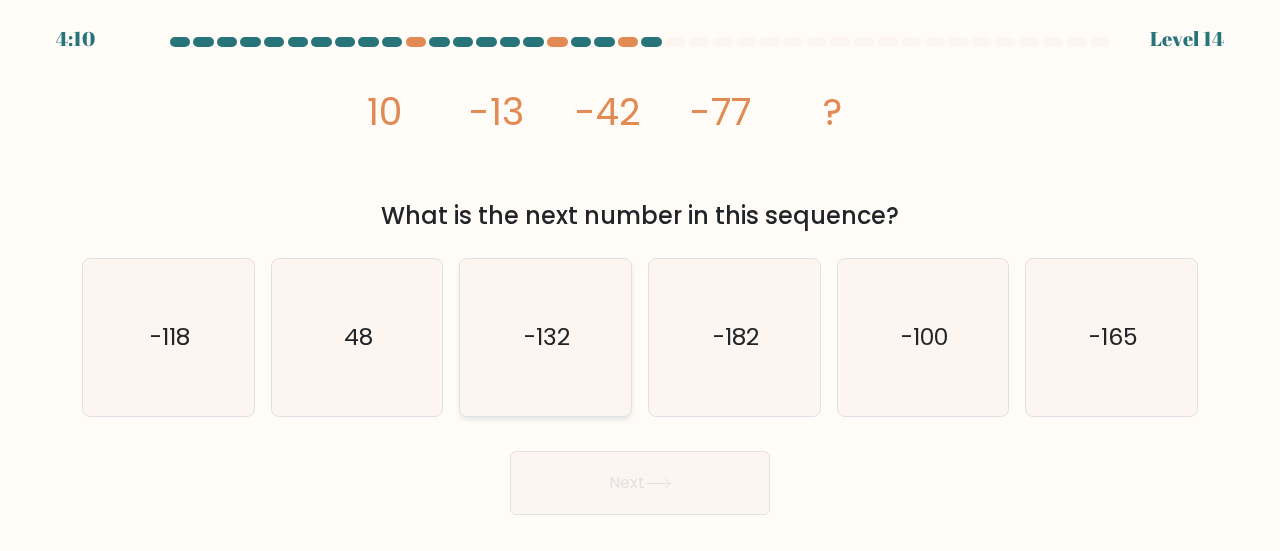 click on "-132" 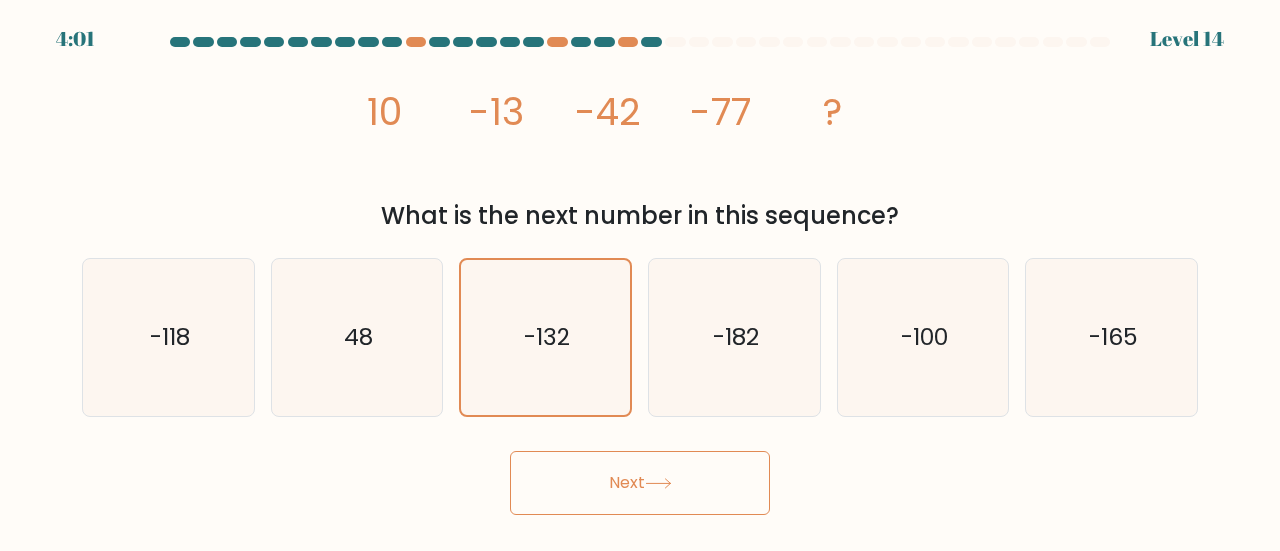 click on "Next" at bounding box center [640, 483] 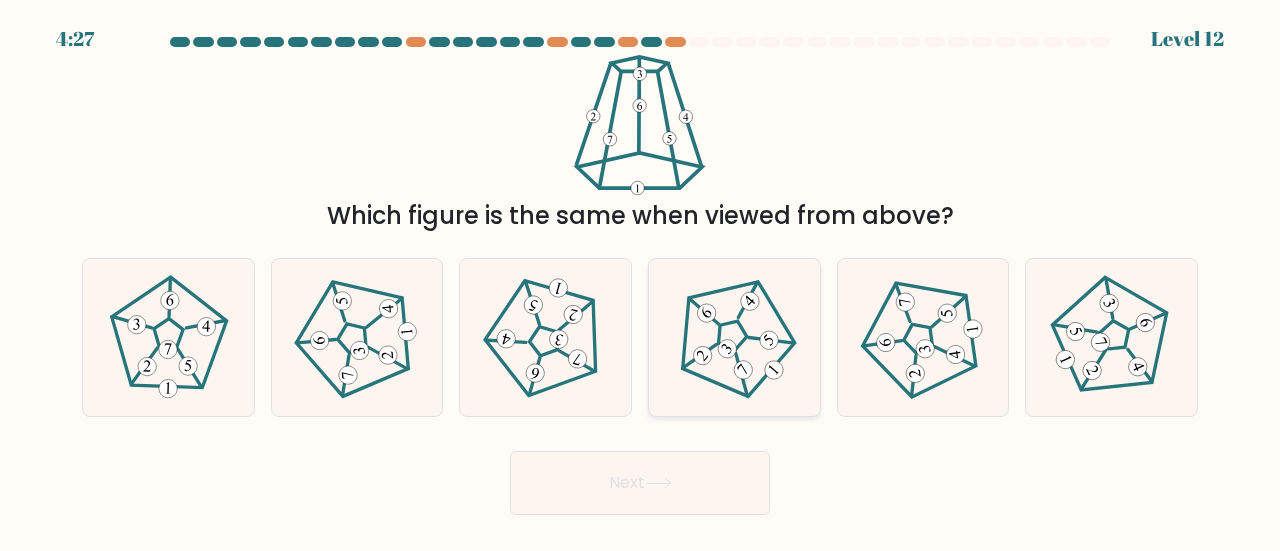 click 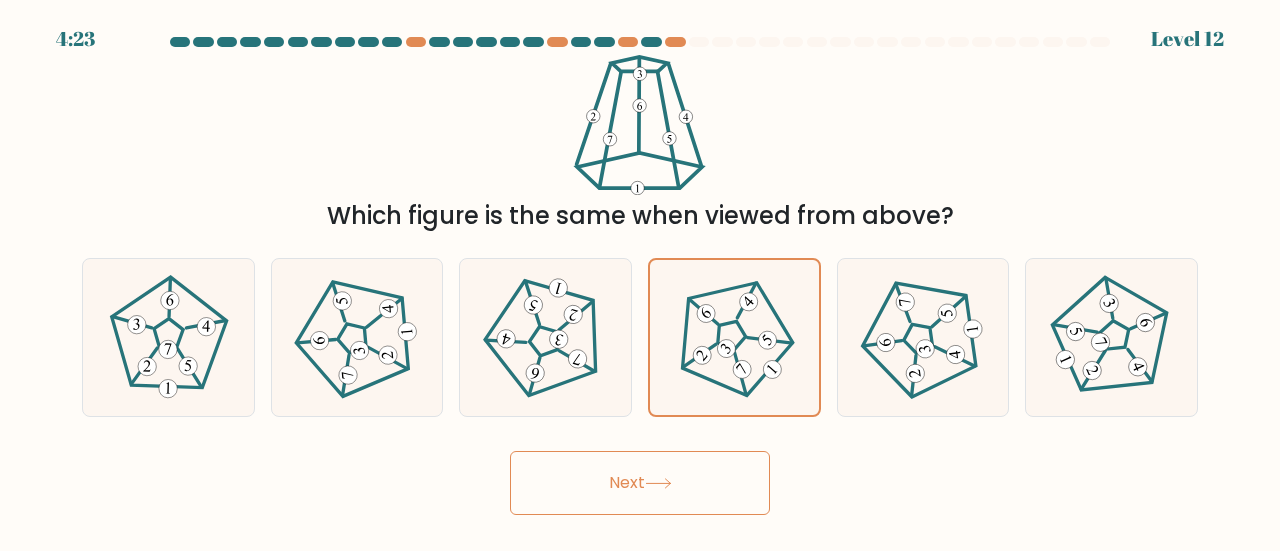 click on "Next" at bounding box center [640, 483] 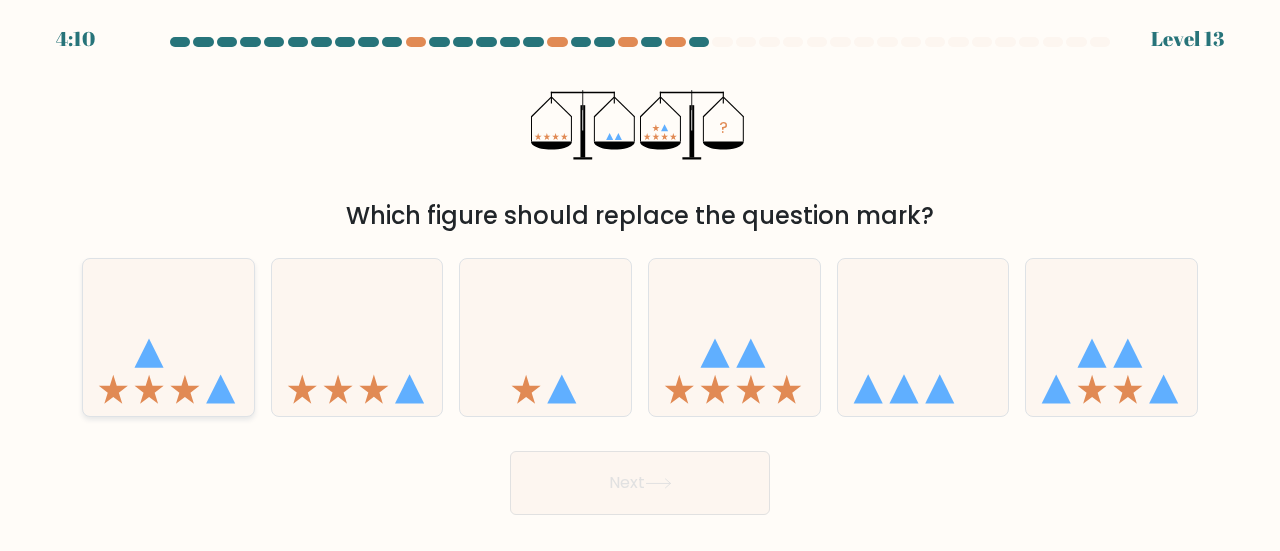 click 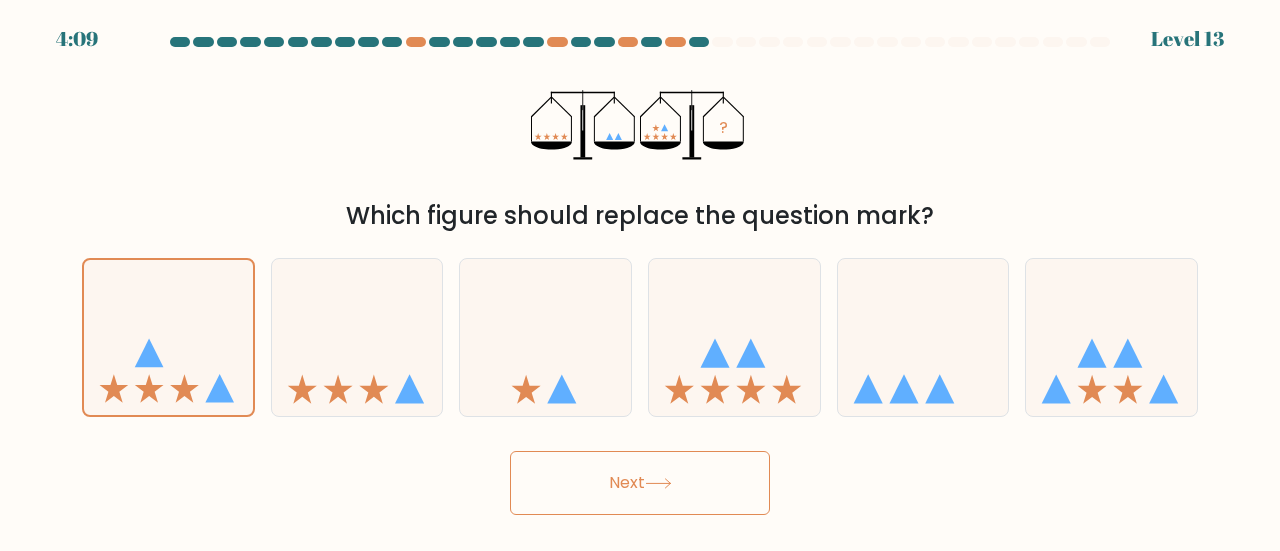 click on "Next" at bounding box center [640, 483] 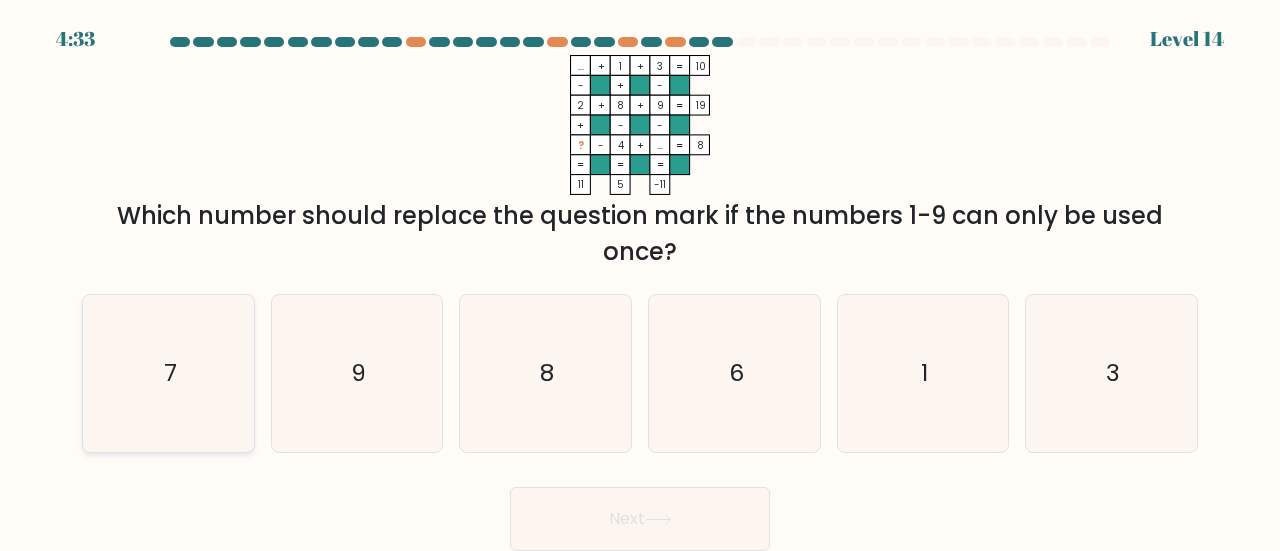 click on "7" 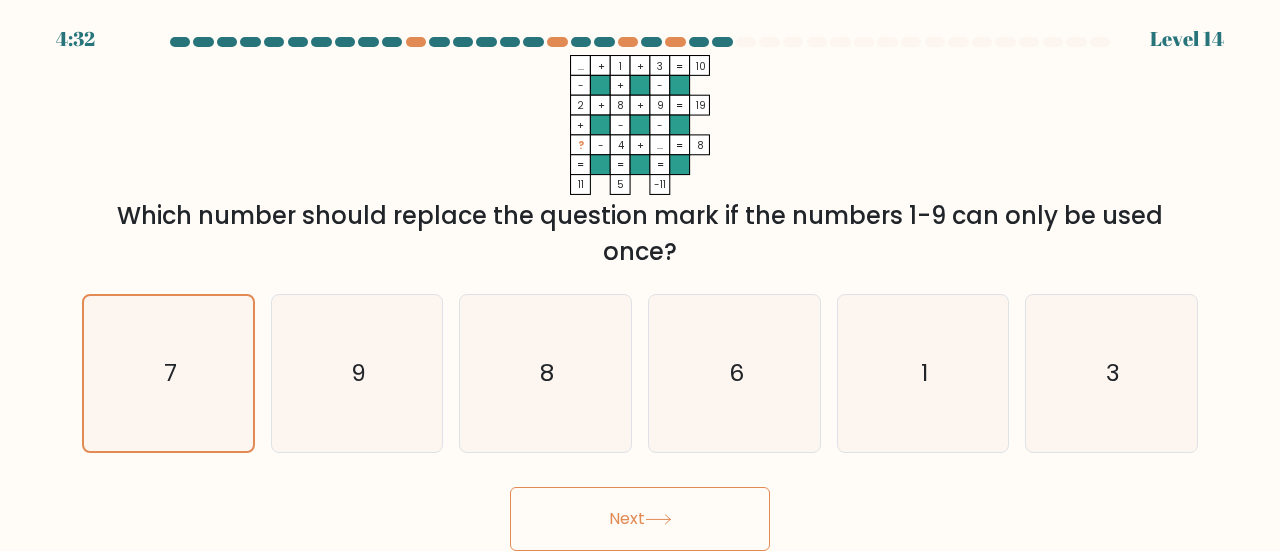 click on "Next" at bounding box center (640, 519) 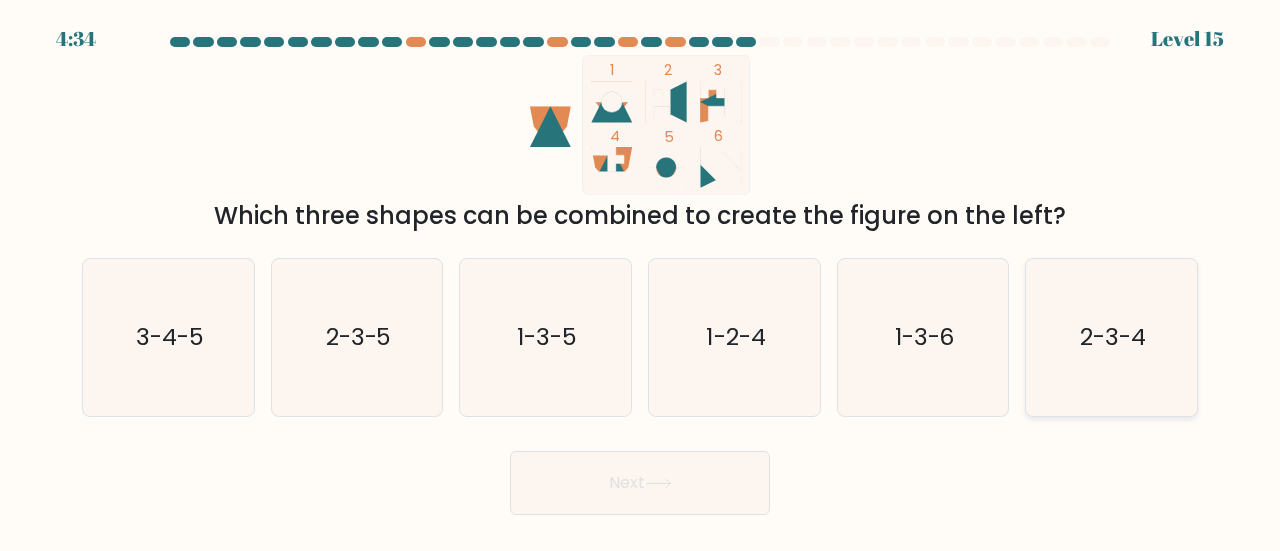 click on "2-3-4" 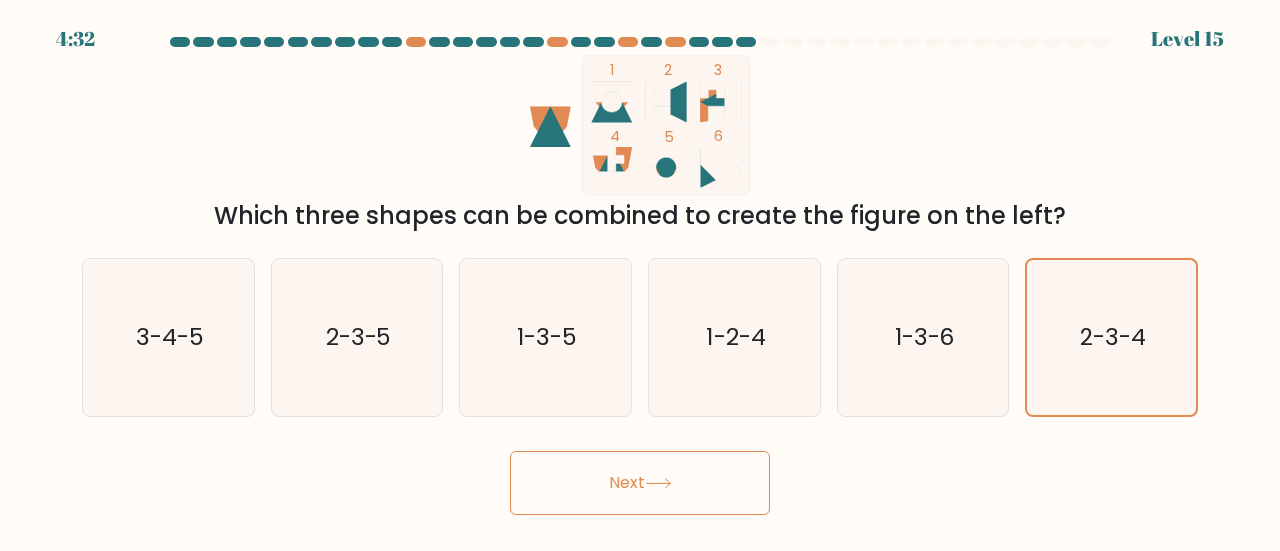 click on "Next" at bounding box center [640, 483] 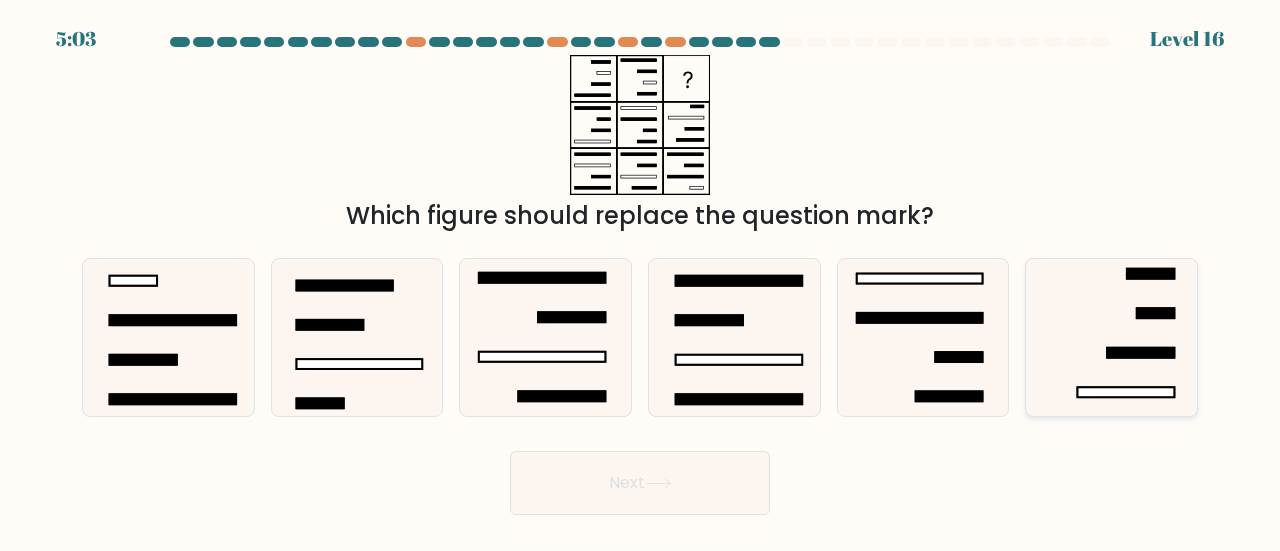 click 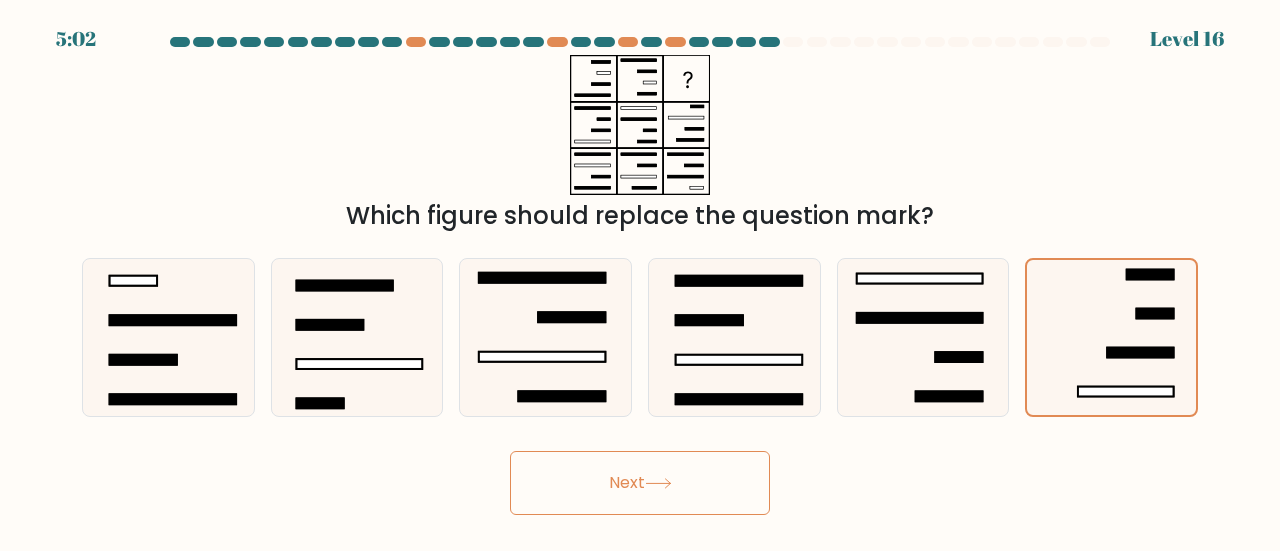 click 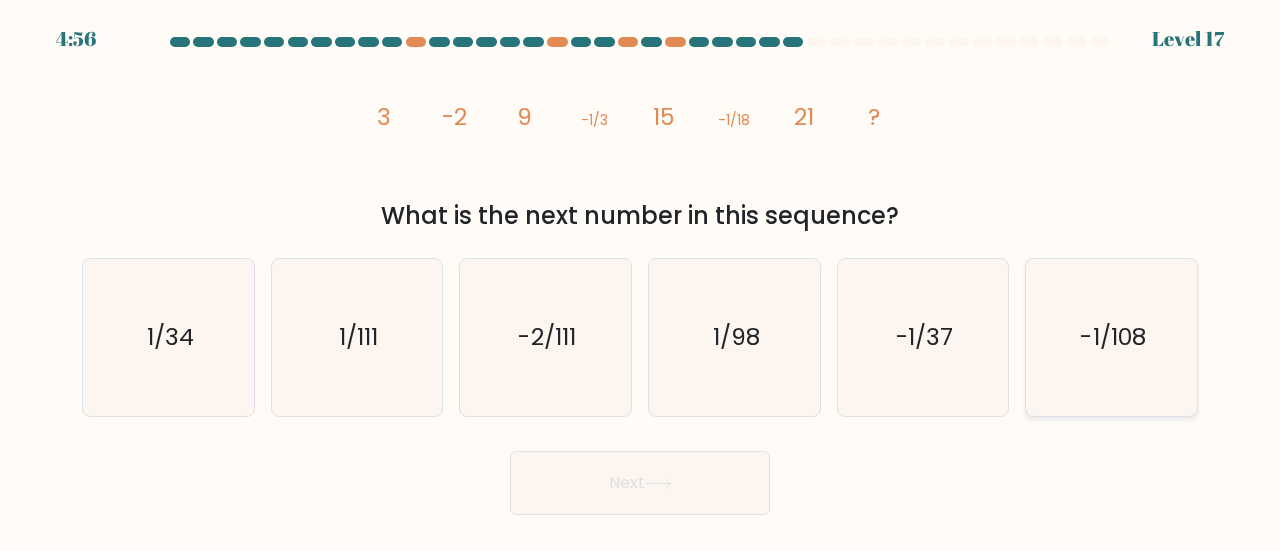 click on "-1/108" at bounding box center (1111, 337) 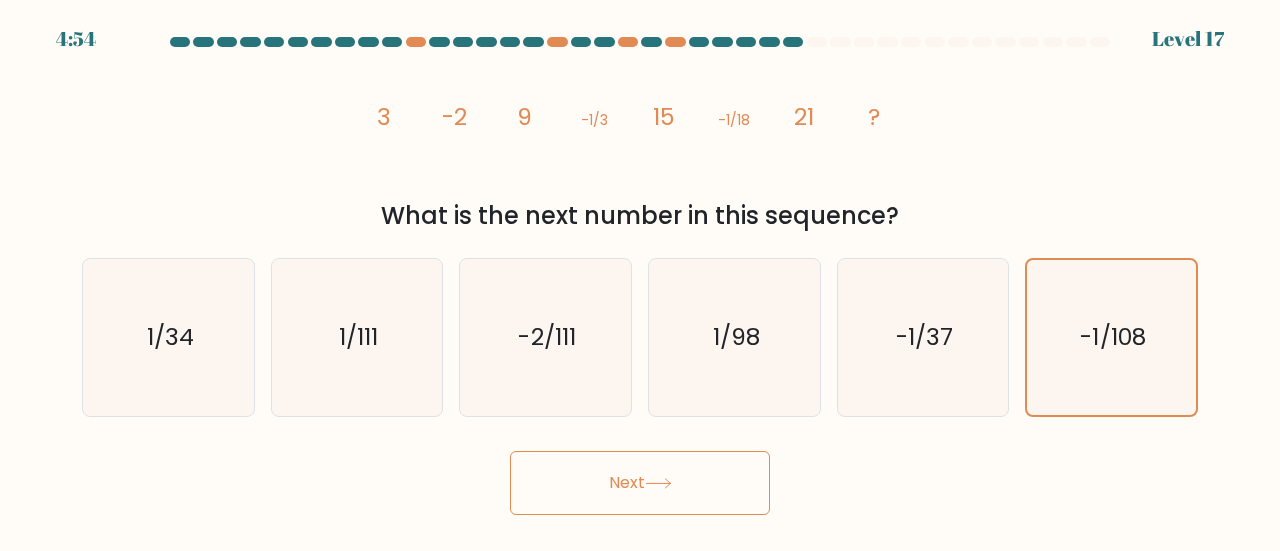 click on "Next" at bounding box center [640, 483] 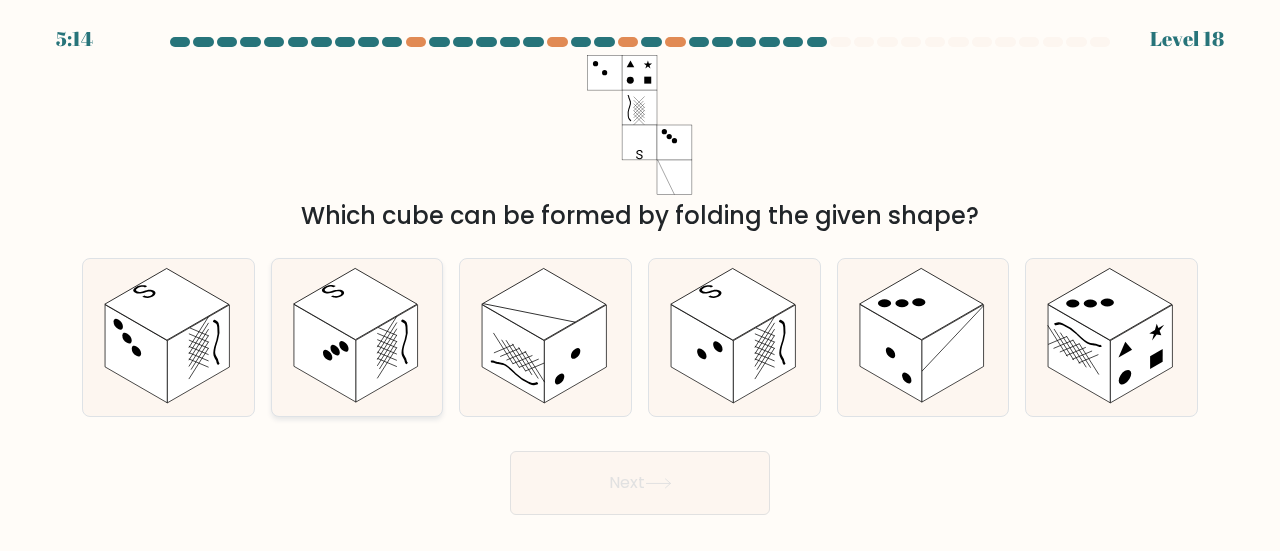 click 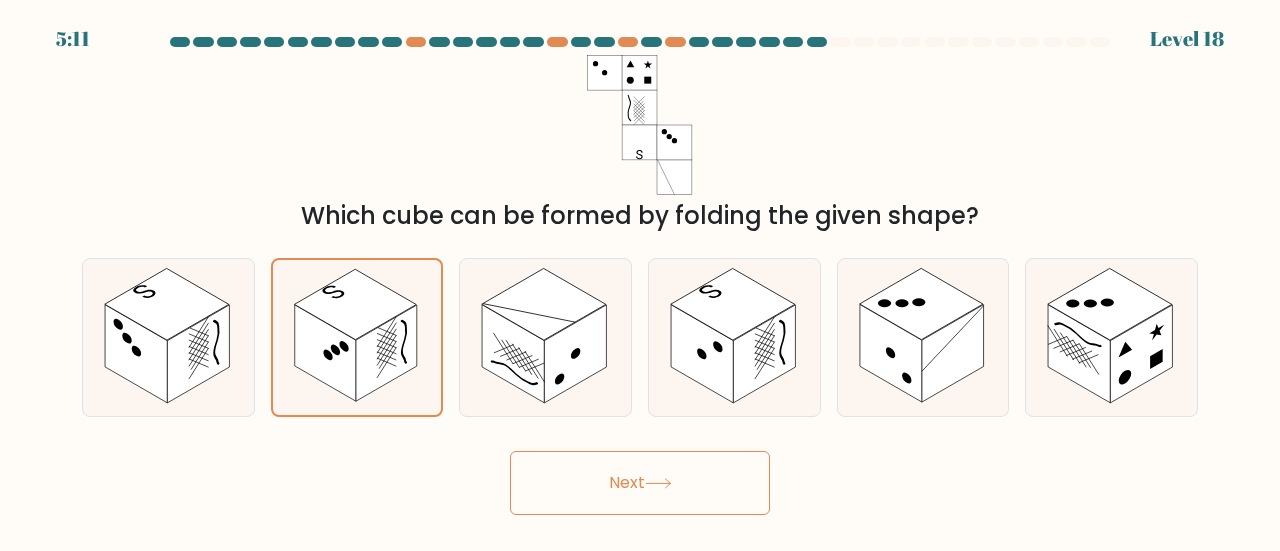 click on "Next" at bounding box center (640, 483) 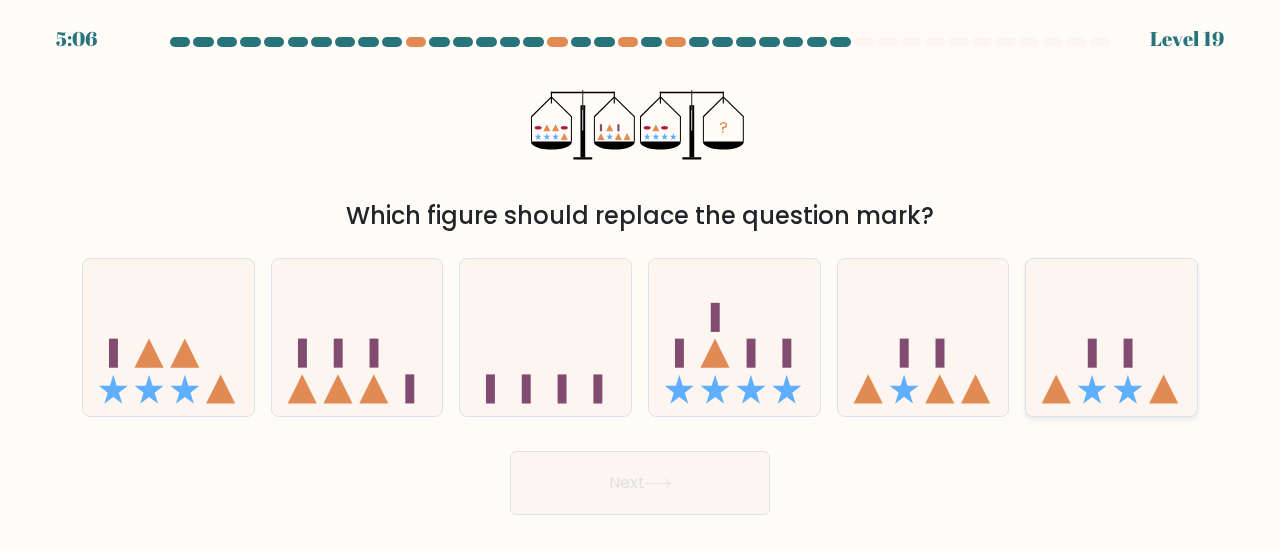 click 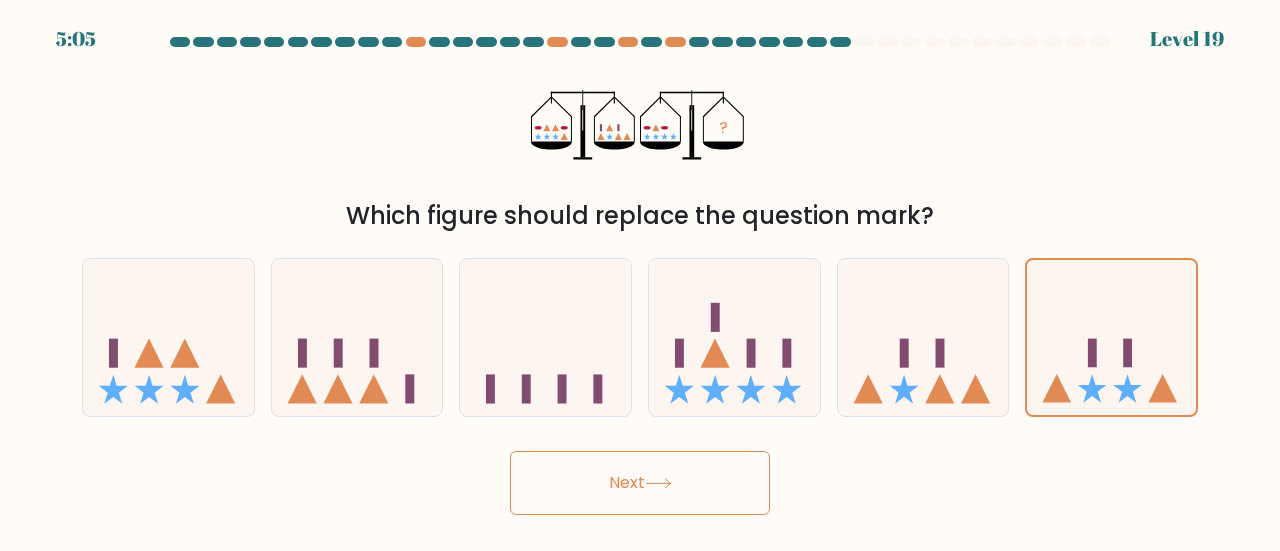 click on "Next" at bounding box center [640, 483] 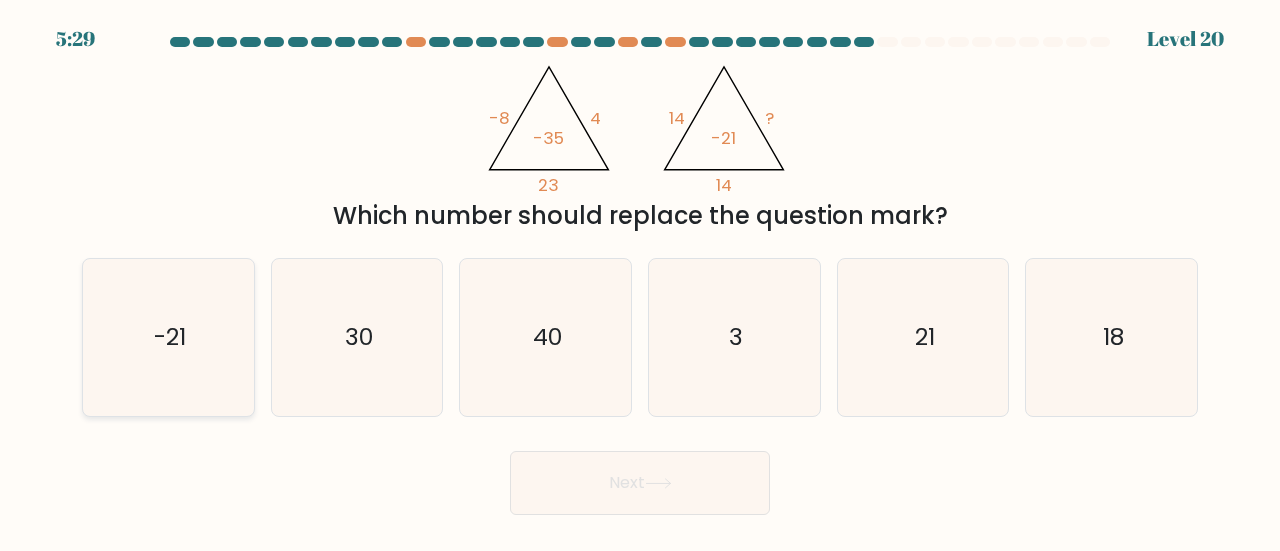 click on "-21" 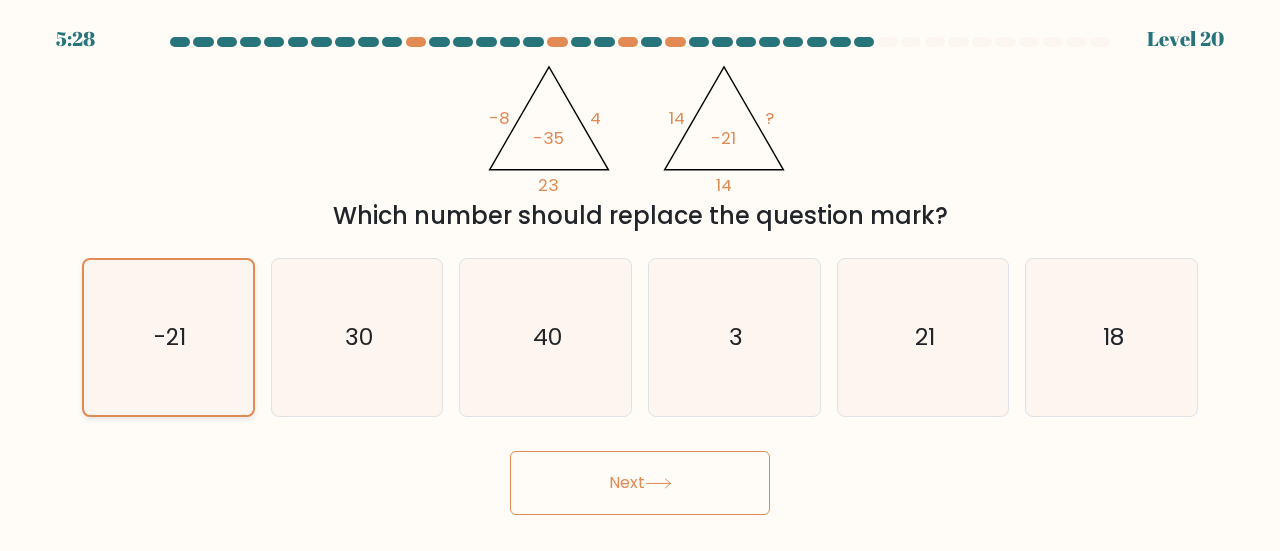click on "-21" 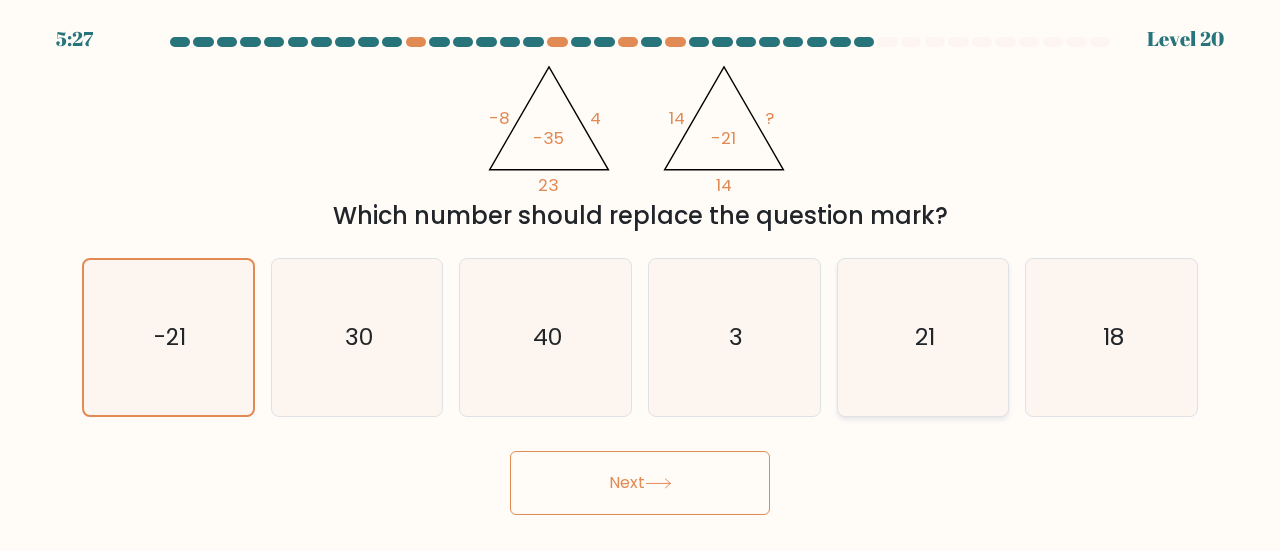 click on "21" 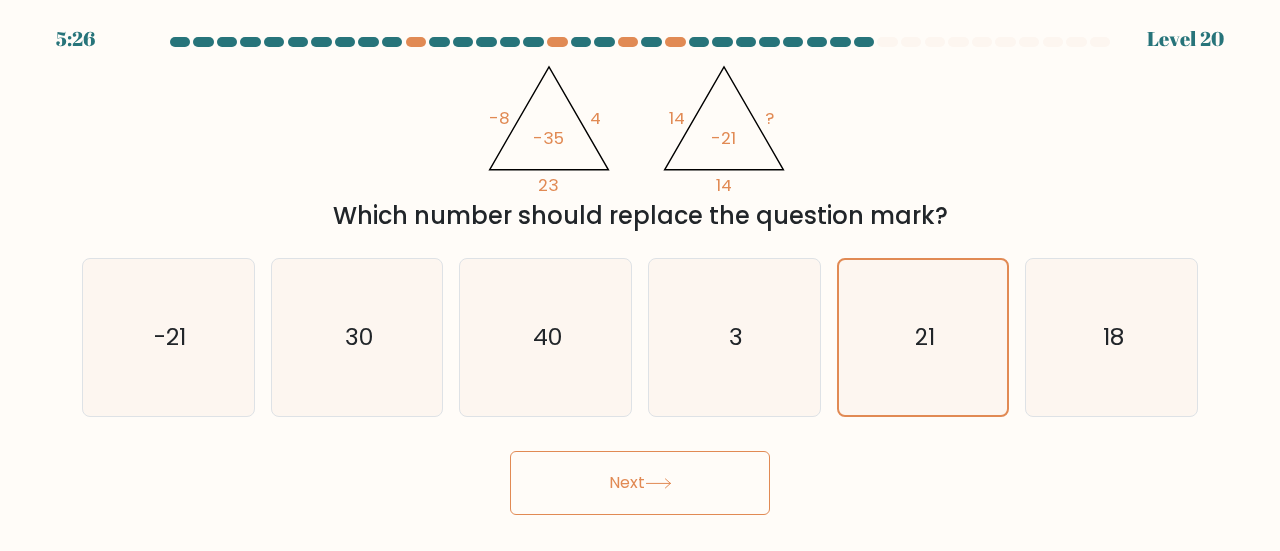 click on "Next" at bounding box center [640, 483] 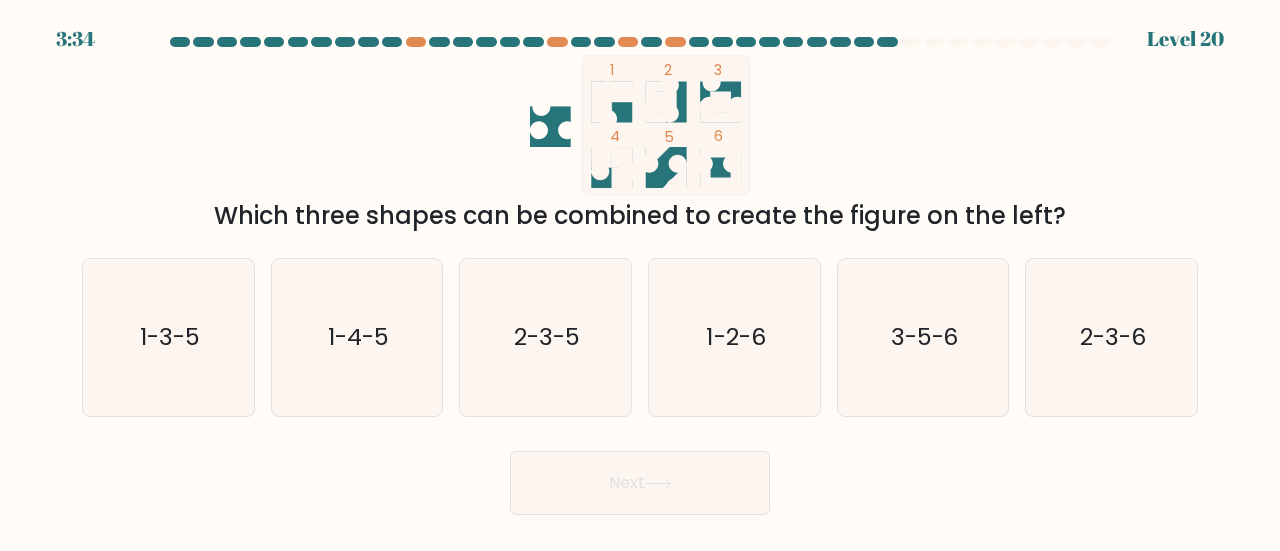 click on "Which three shapes can be combined to create the figure on the left?" at bounding box center [640, 216] 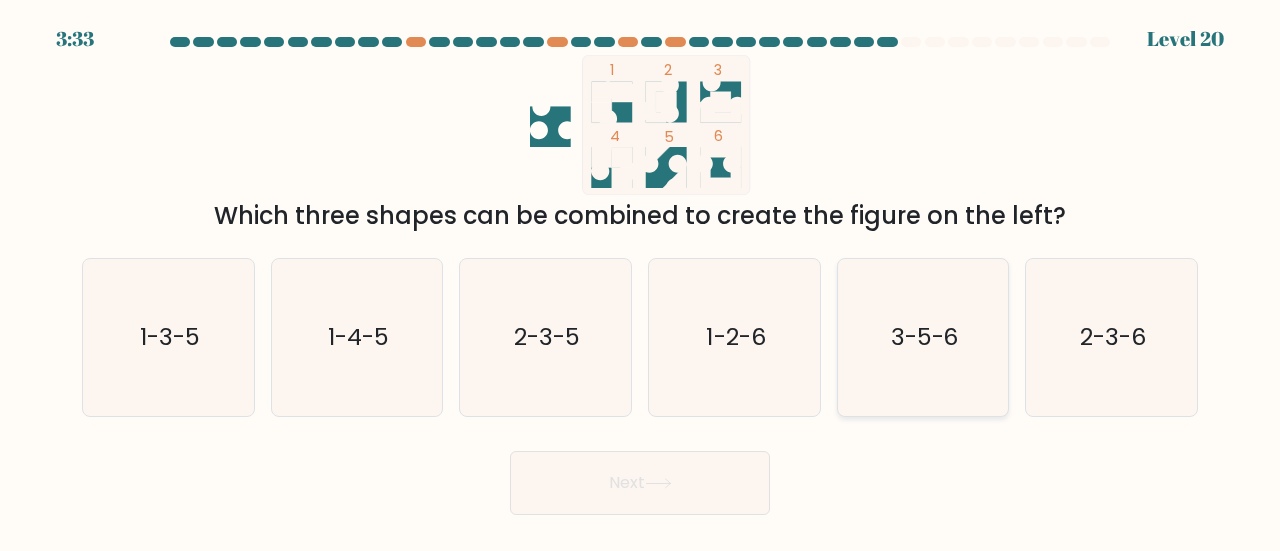 click on "3-5-6" 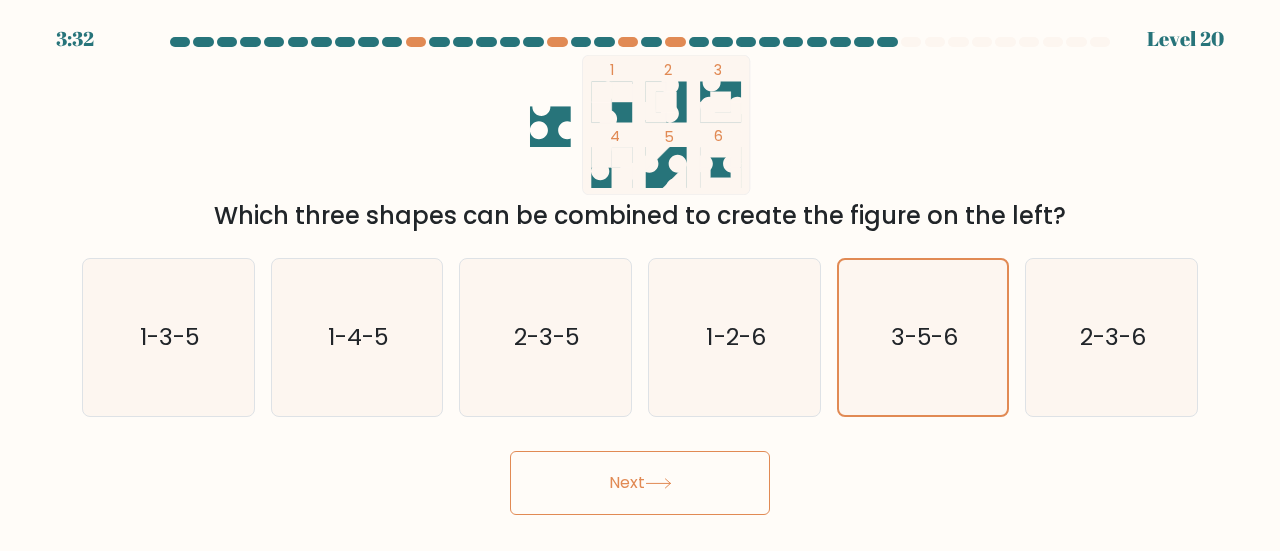 click on "Next" at bounding box center (640, 483) 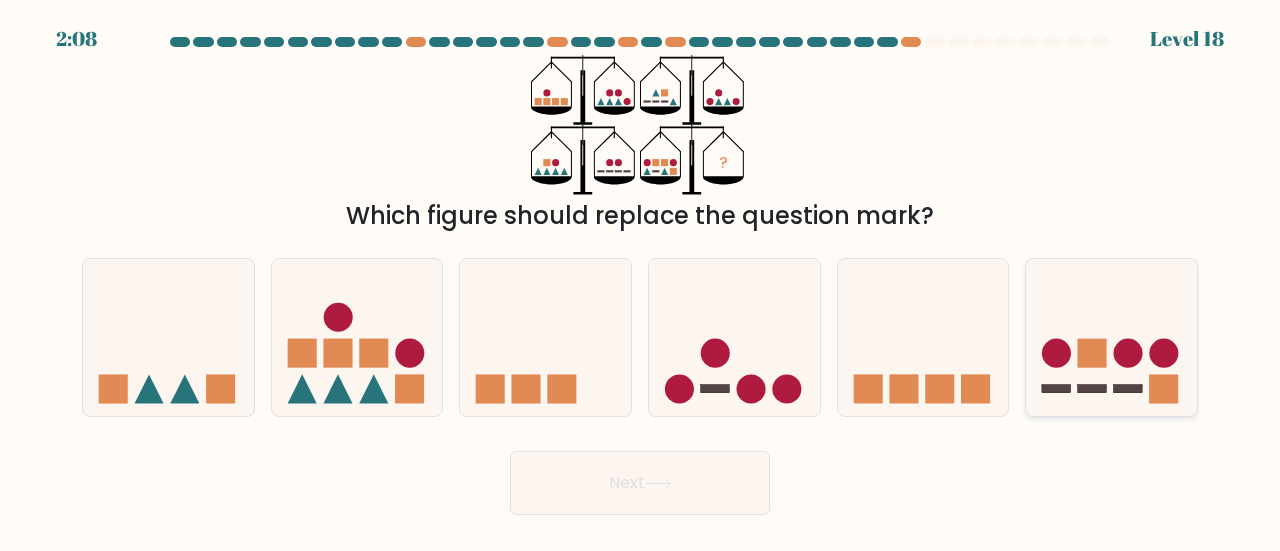 click 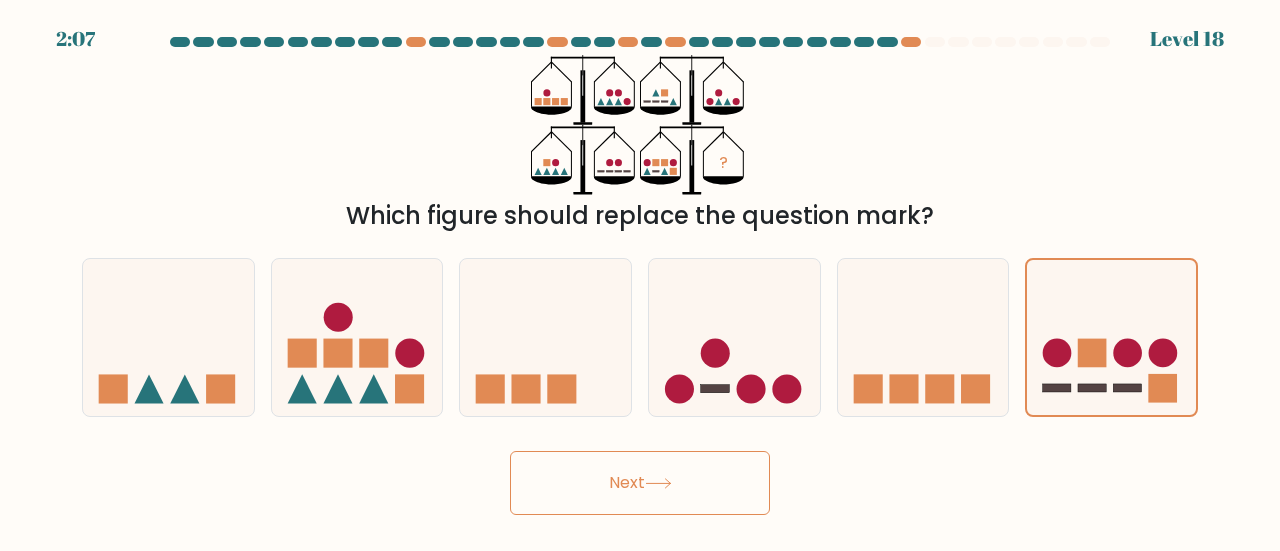 click on "Next" at bounding box center (640, 483) 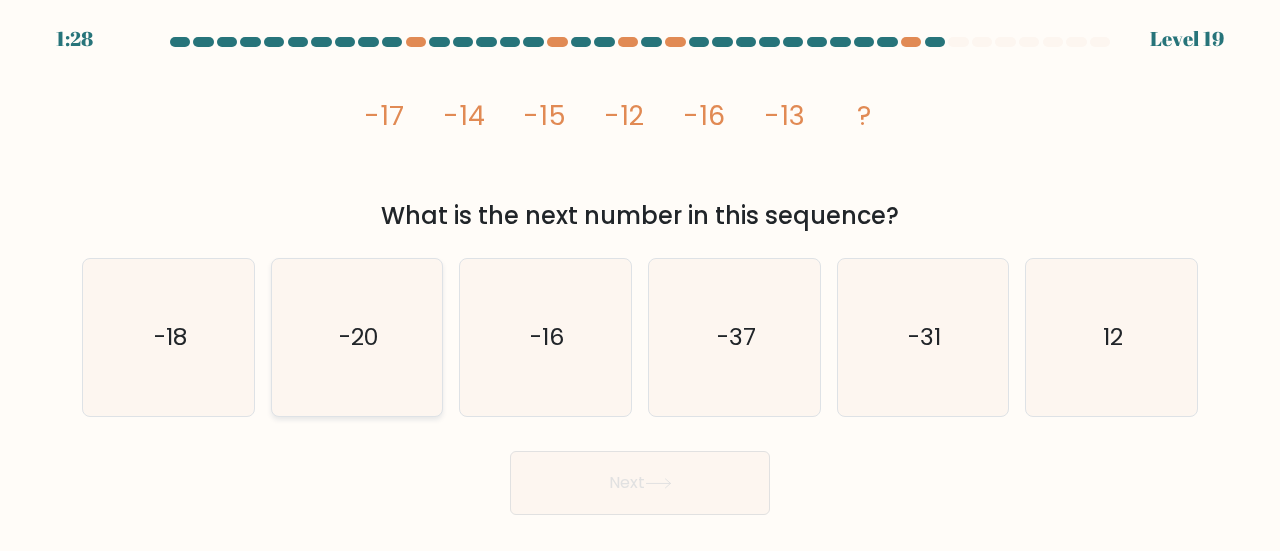 click on "-20" 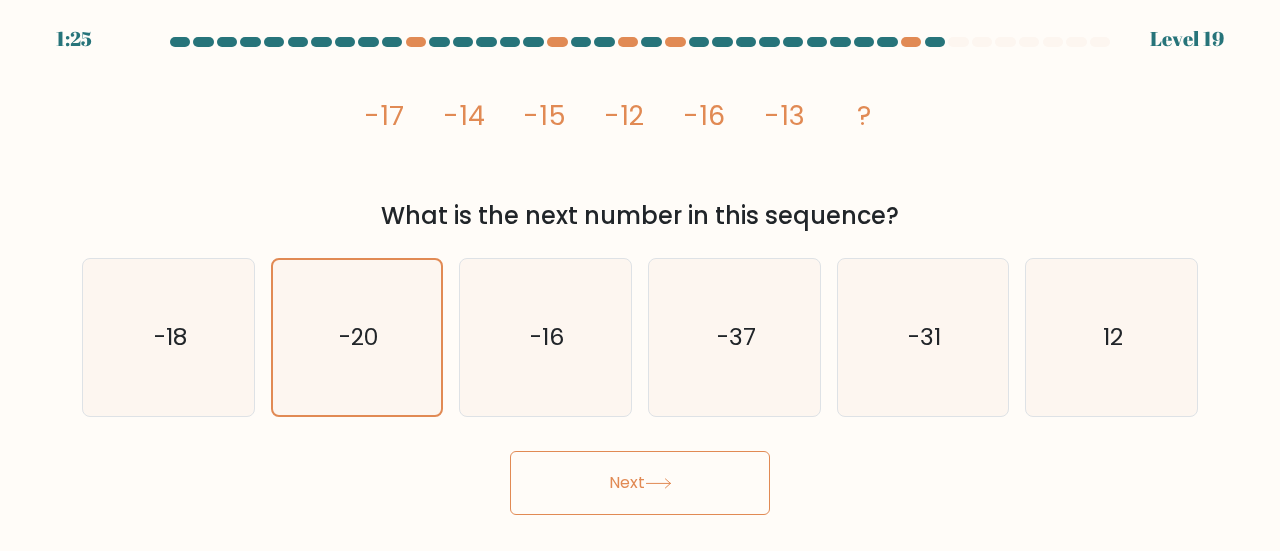 click on "Next" at bounding box center (640, 483) 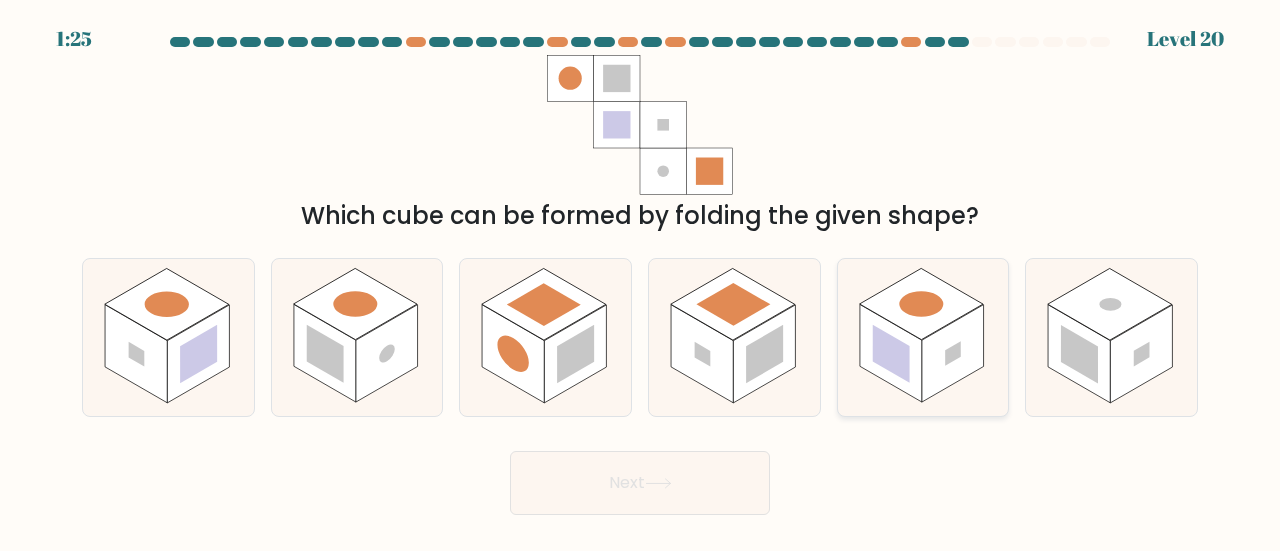 click 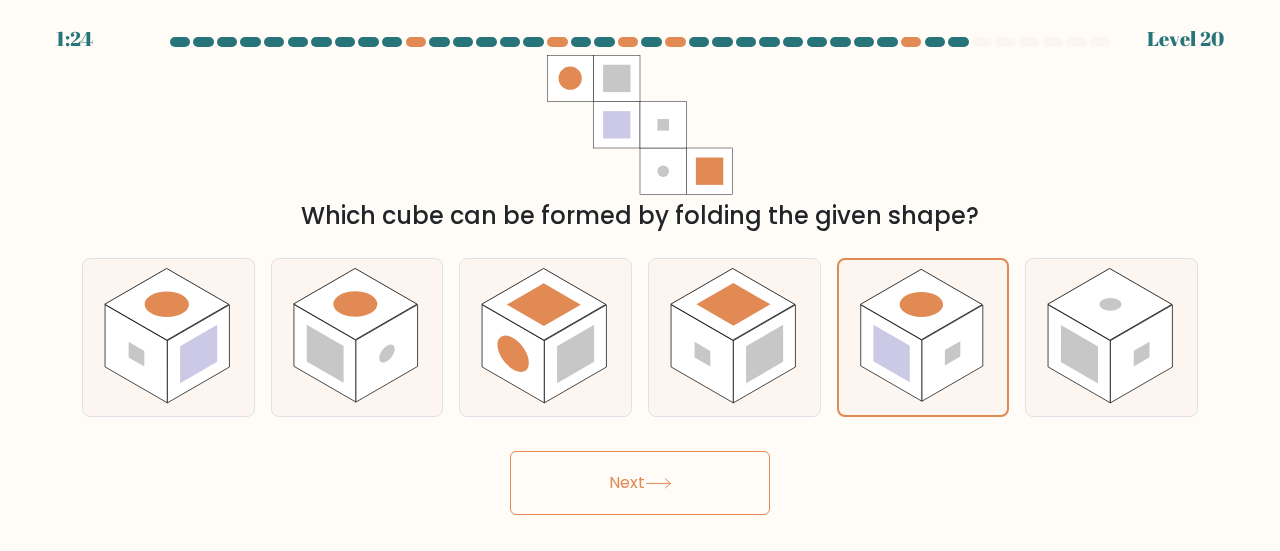 click on "Next" at bounding box center (640, 483) 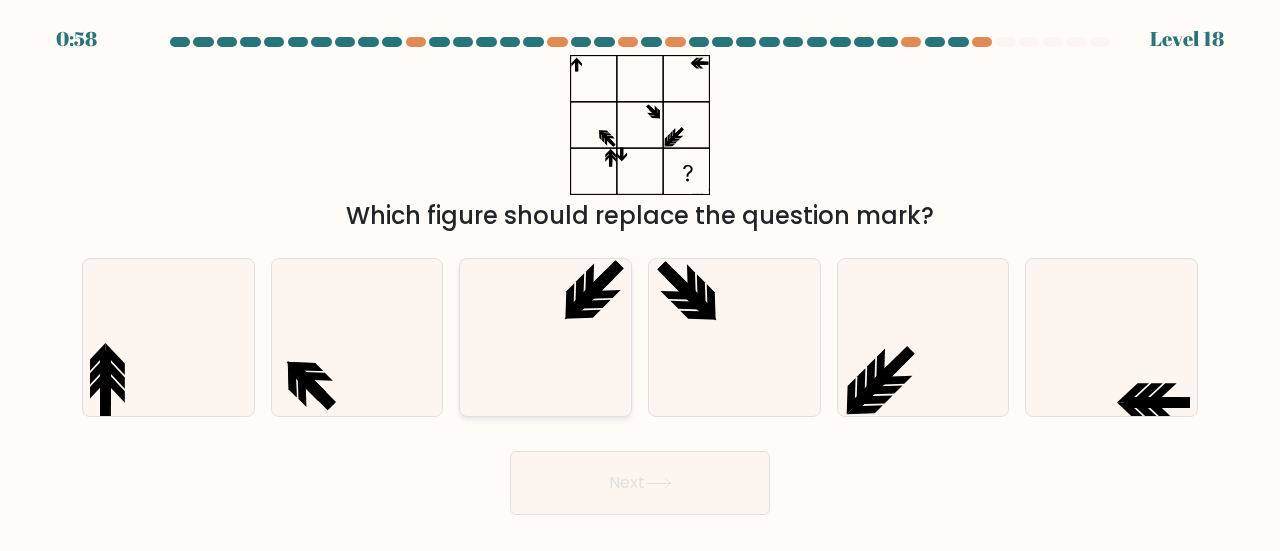 click 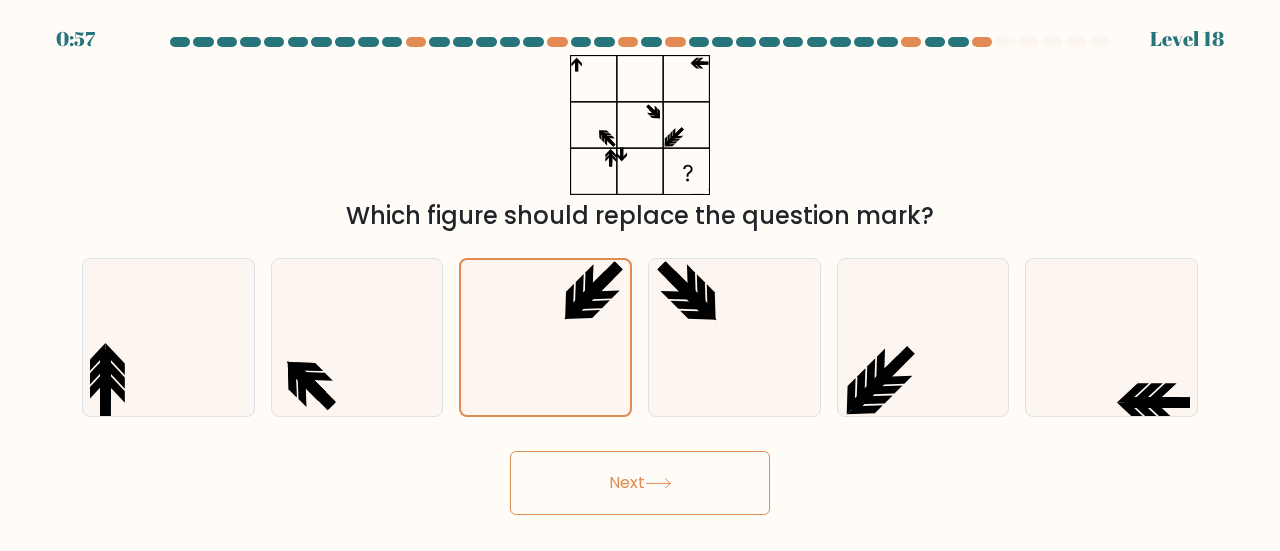 click on "Next" at bounding box center [640, 483] 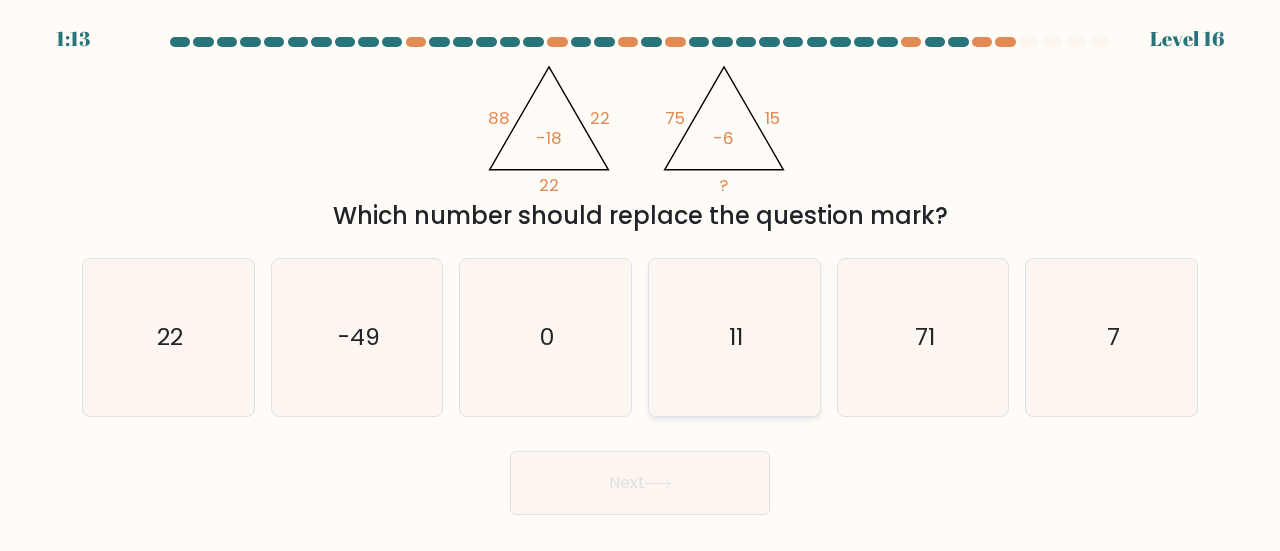 click on "11" 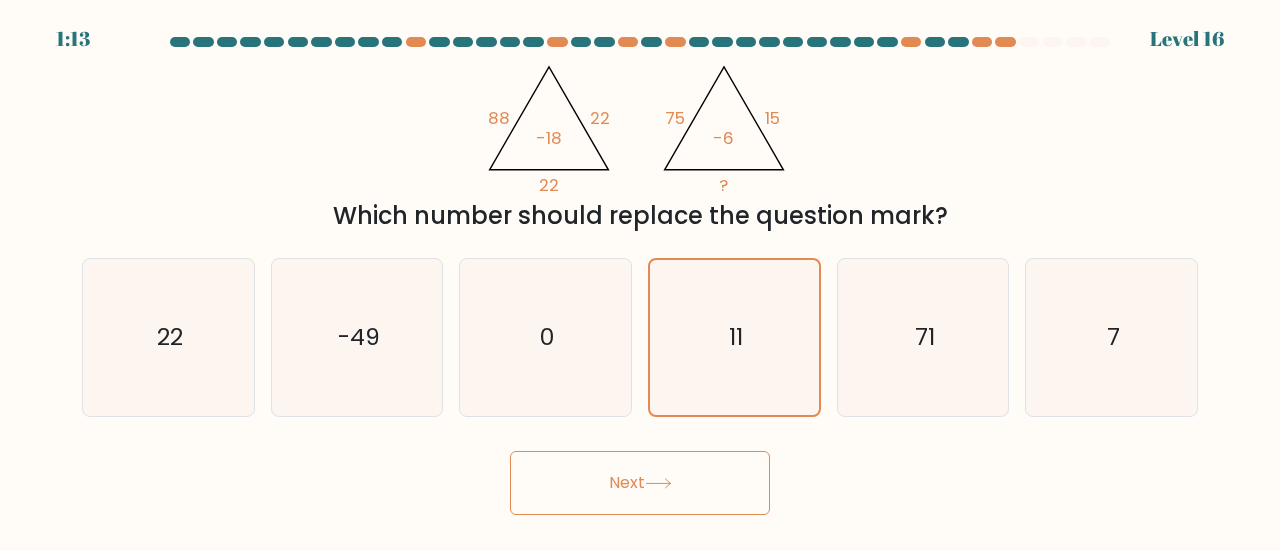 click on "Next" at bounding box center (640, 483) 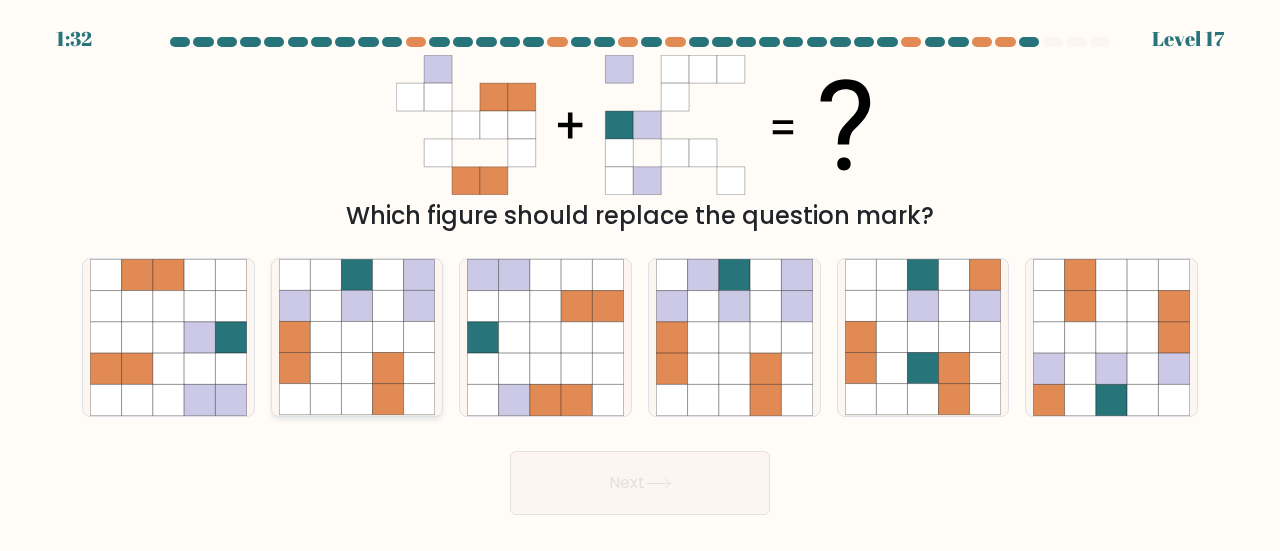 click 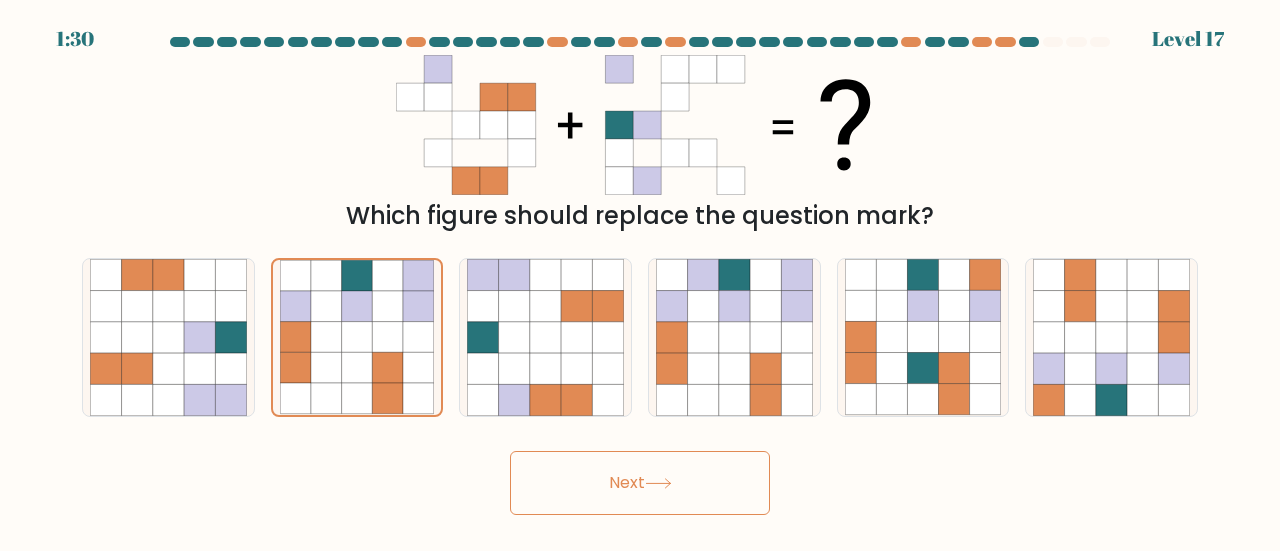 click on "Next" at bounding box center (640, 483) 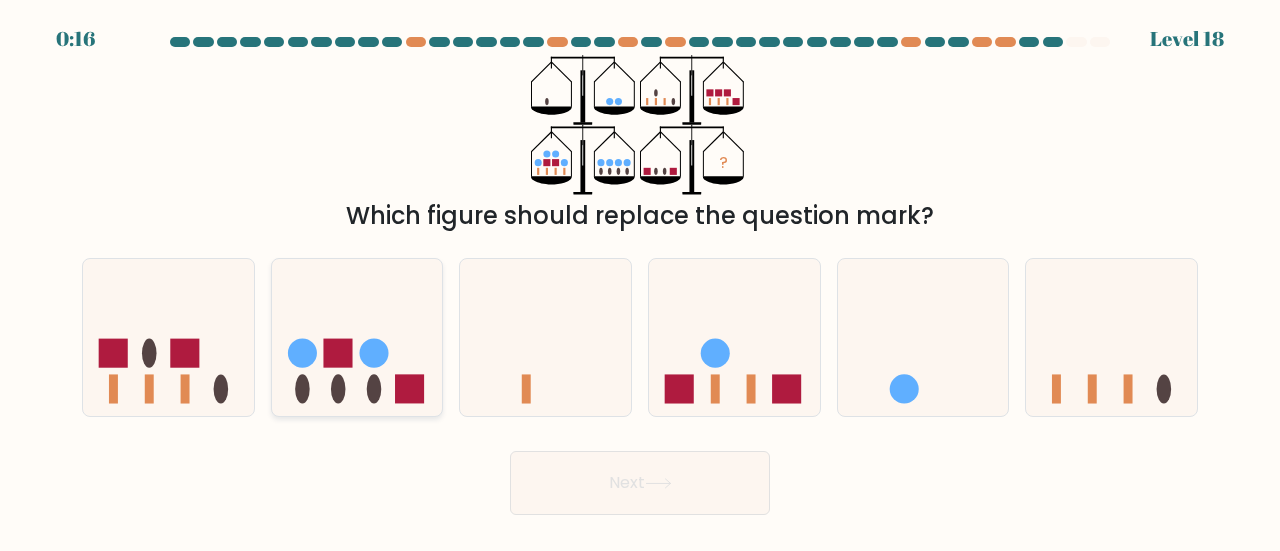 click 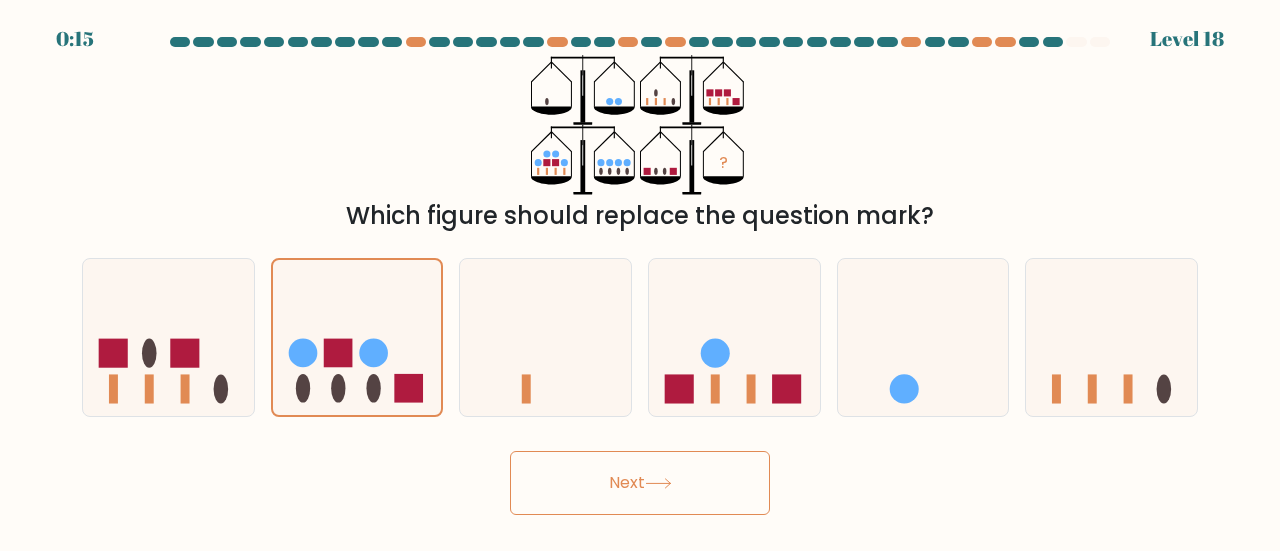 click on "Next" at bounding box center [640, 483] 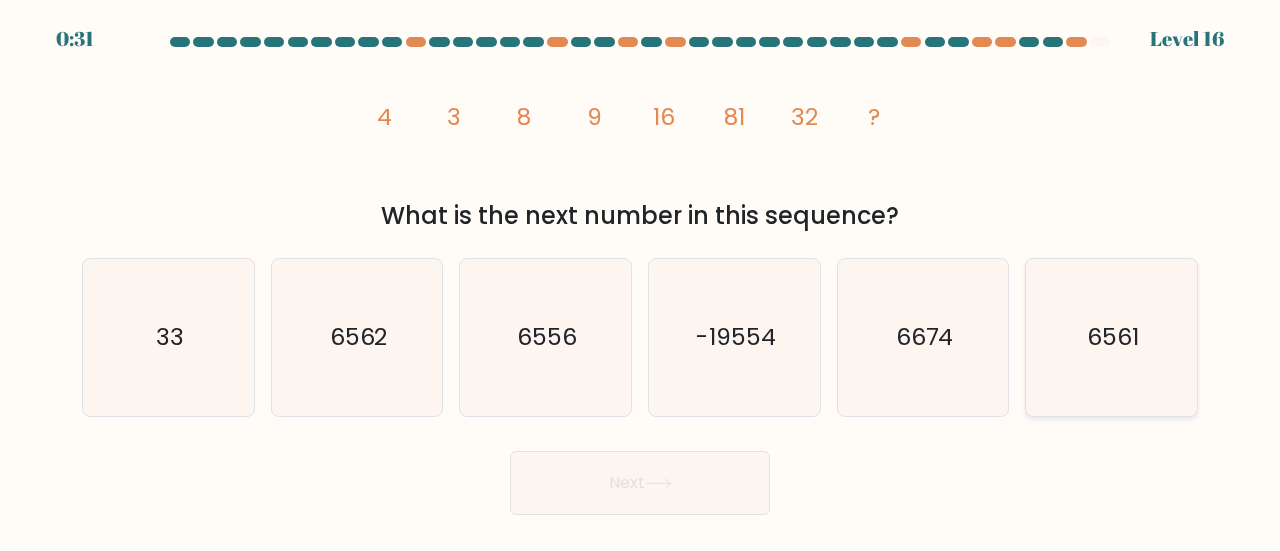 click on "6561" 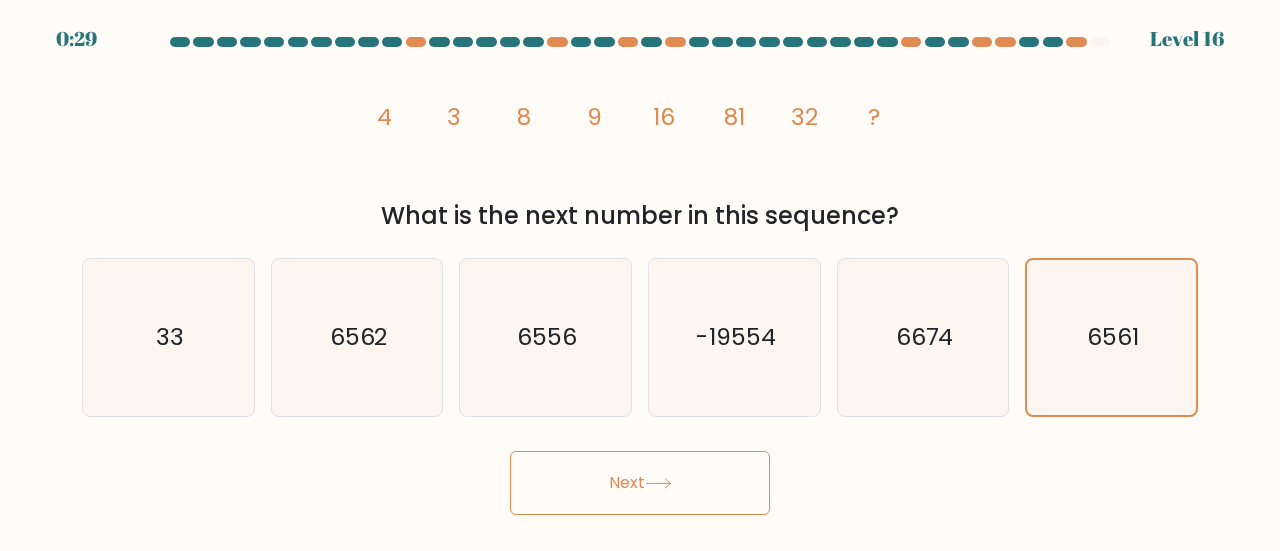click on "Next" at bounding box center (640, 483) 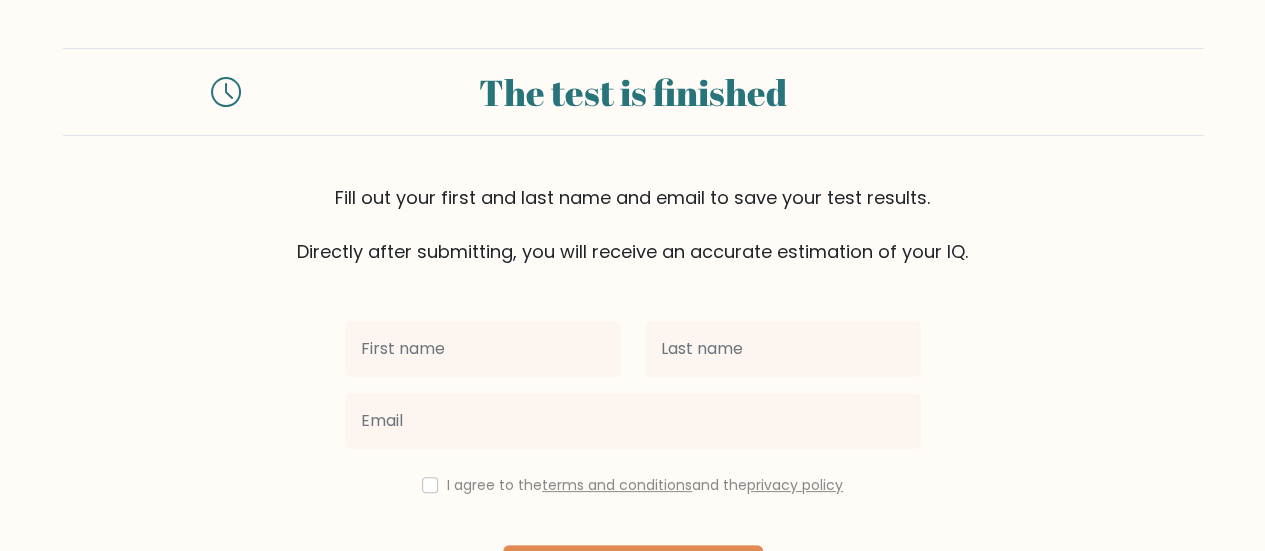 scroll, scrollTop: 149, scrollLeft: 0, axis: vertical 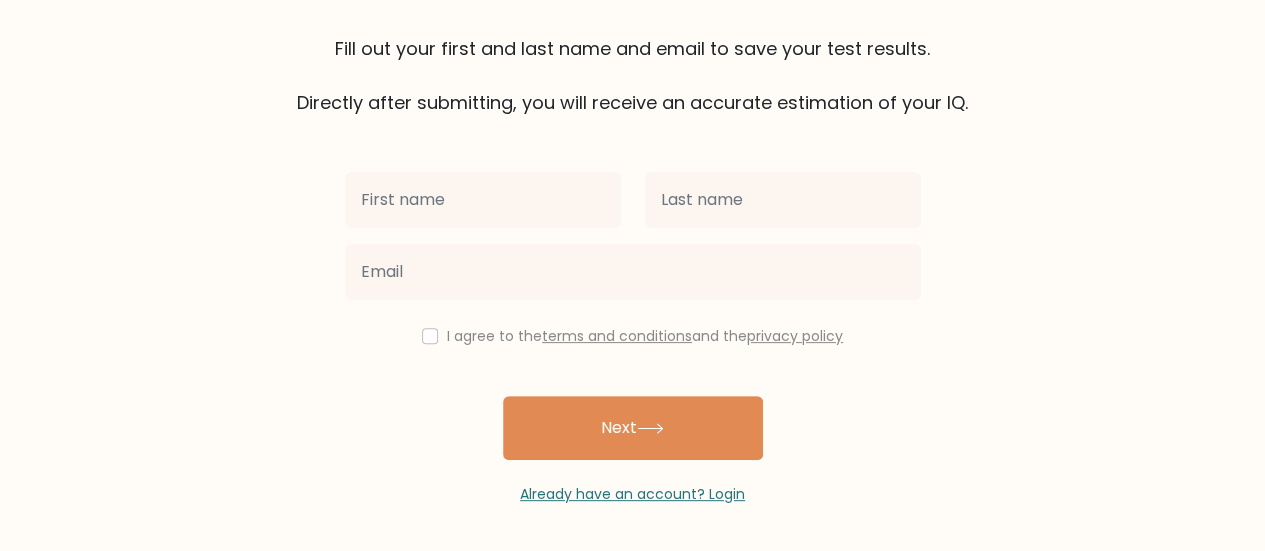 click at bounding box center (483, 200) 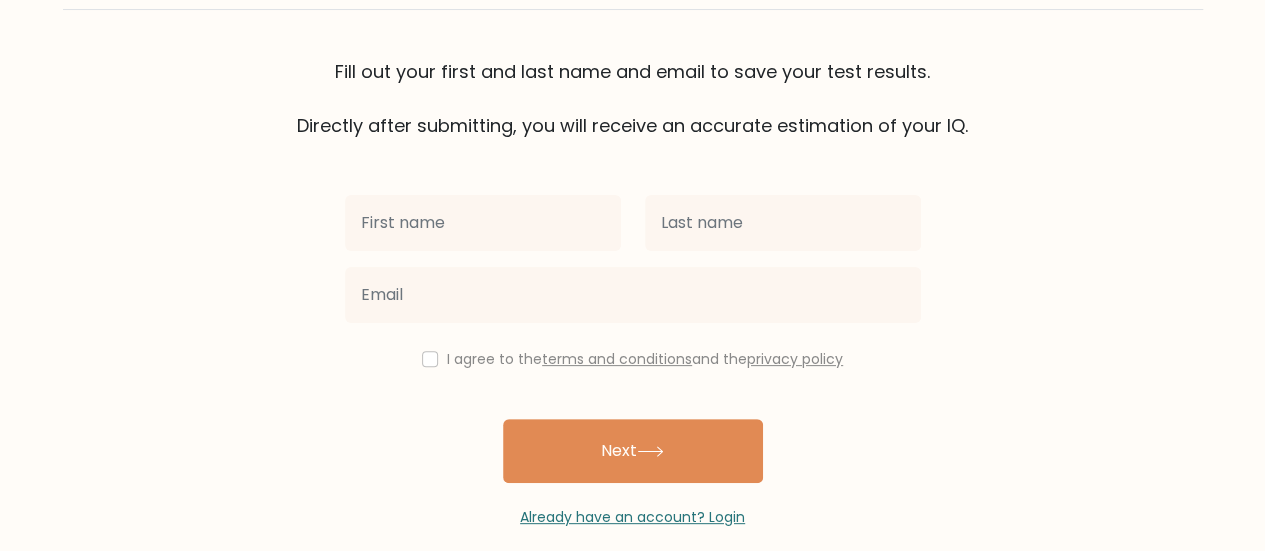 scroll, scrollTop: 149, scrollLeft: 0, axis: vertical 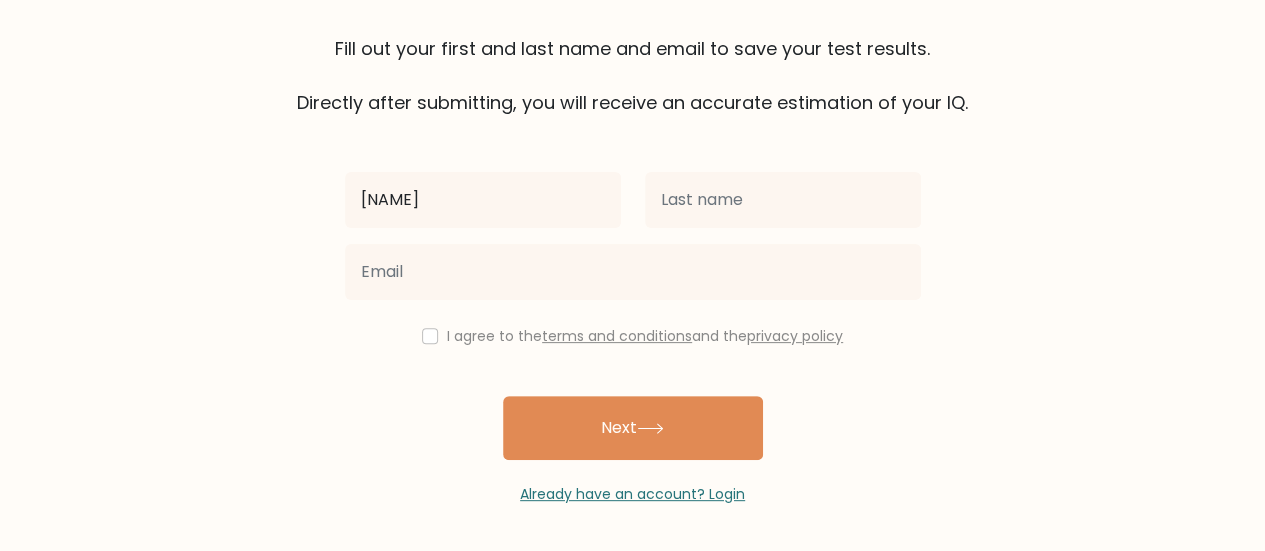 type on "[FIRST]" 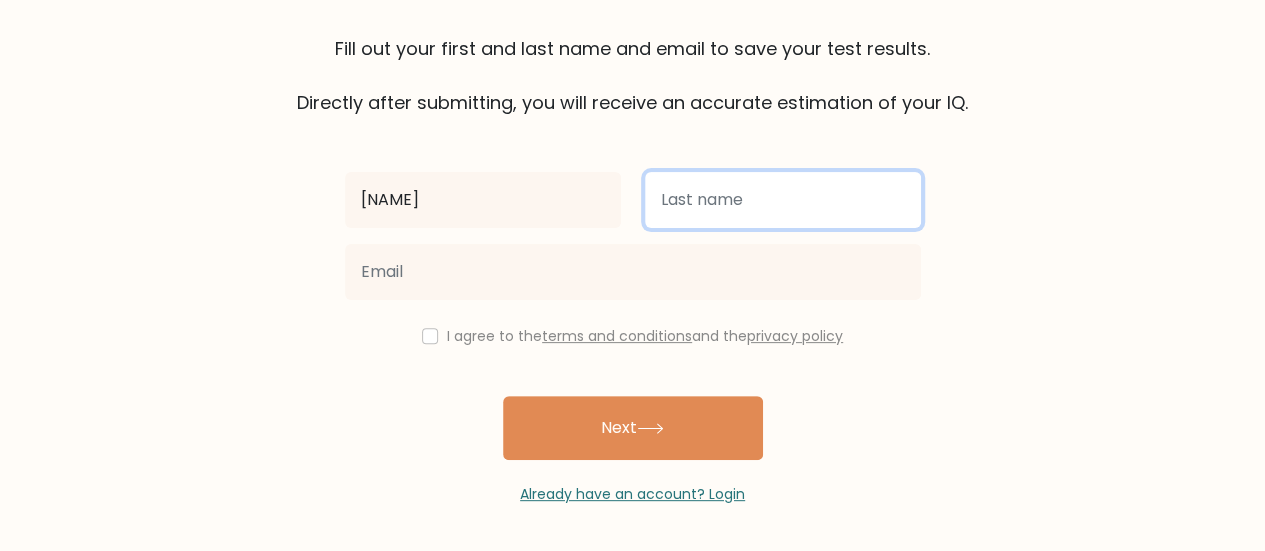 click at bounding box center (783, 200) 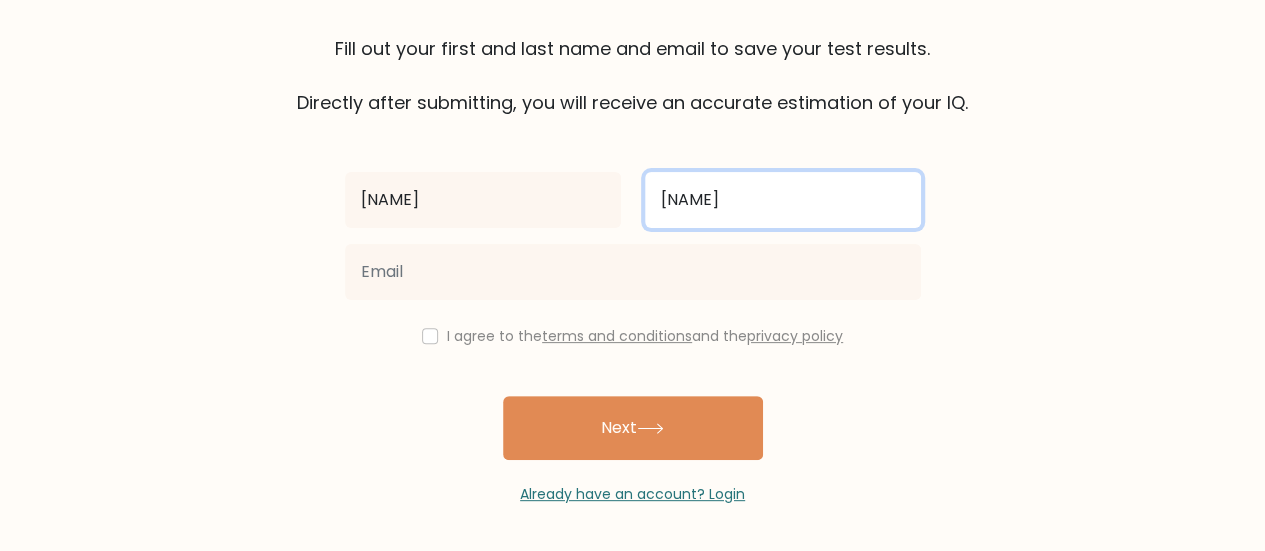 type on "[FIRST]" 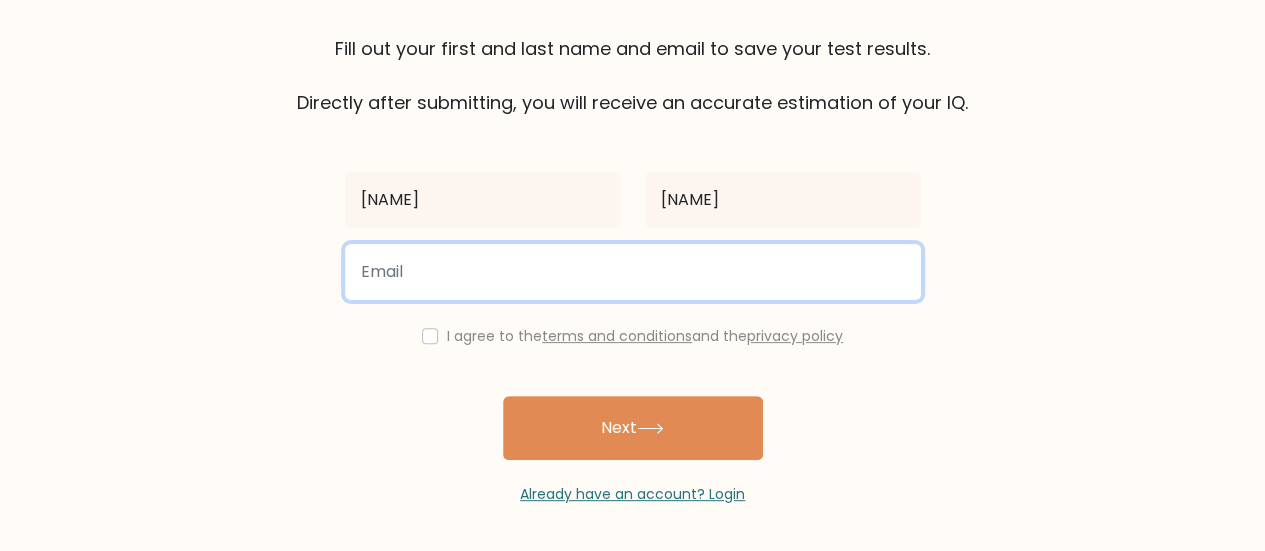 click at bounding box center (633, 272) 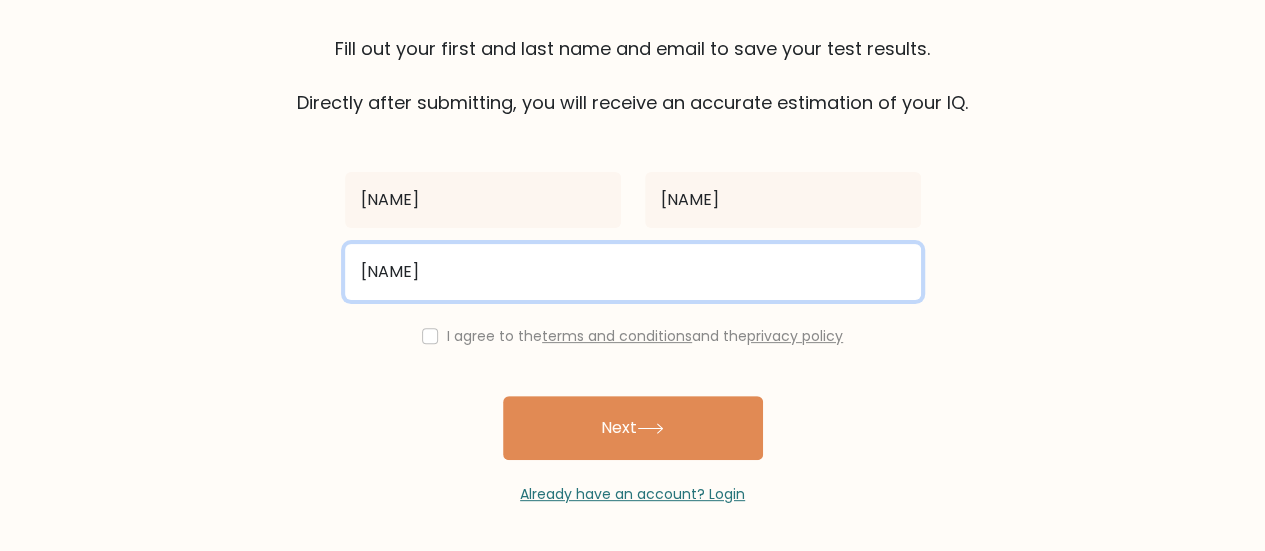type on "[FIRST]" 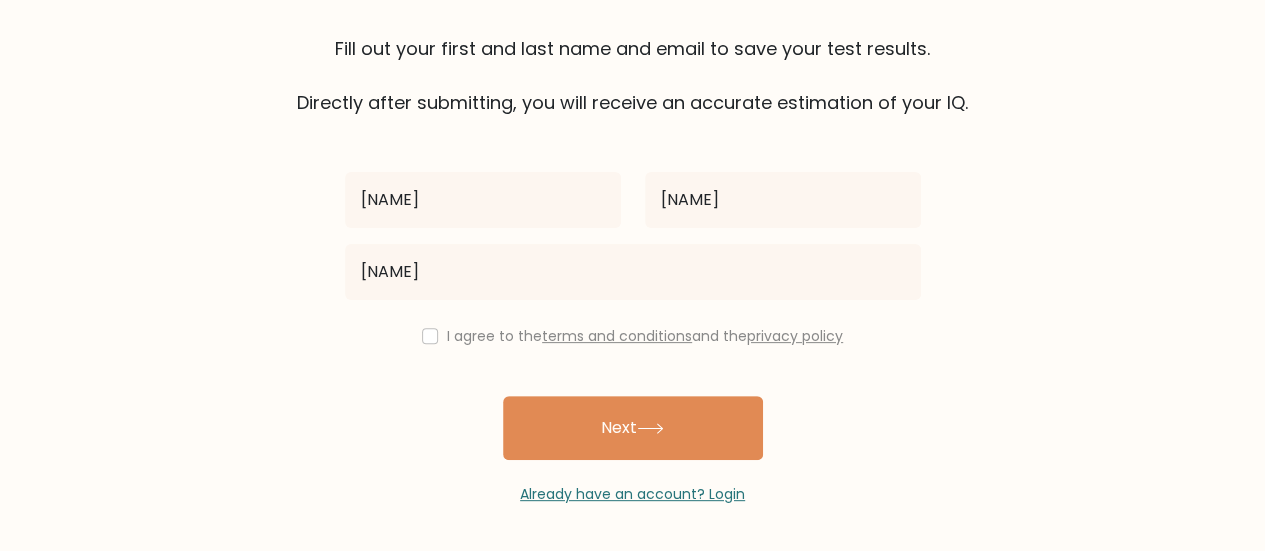 click on "I agree to the  terms and conditions  and the  privacy policy" at bounding box center [633, 336] 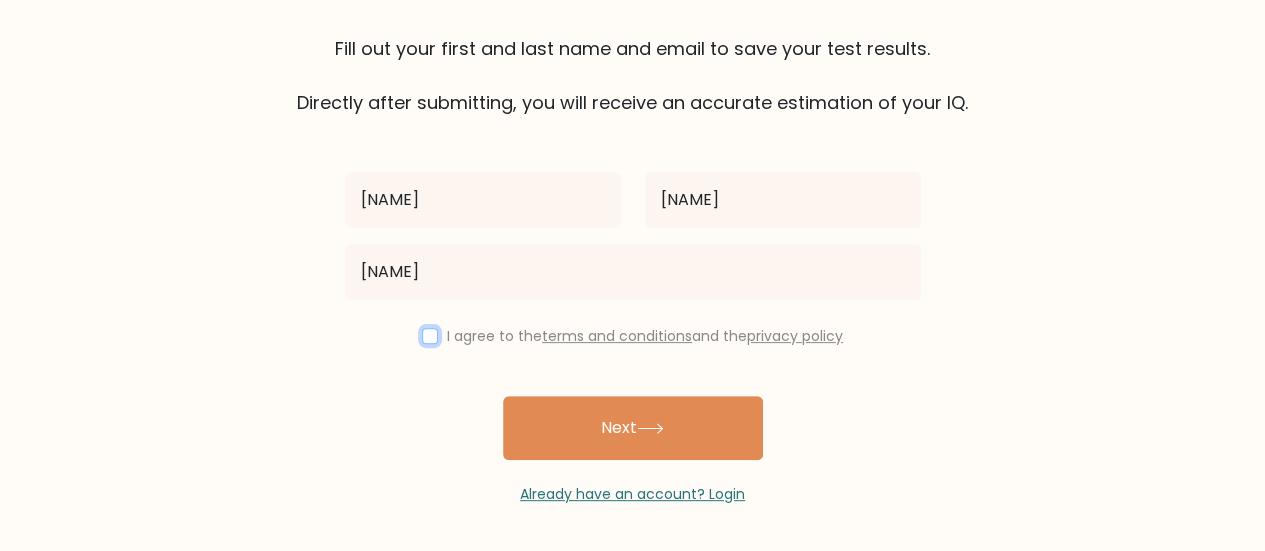 click at bounding box center (430, 336) 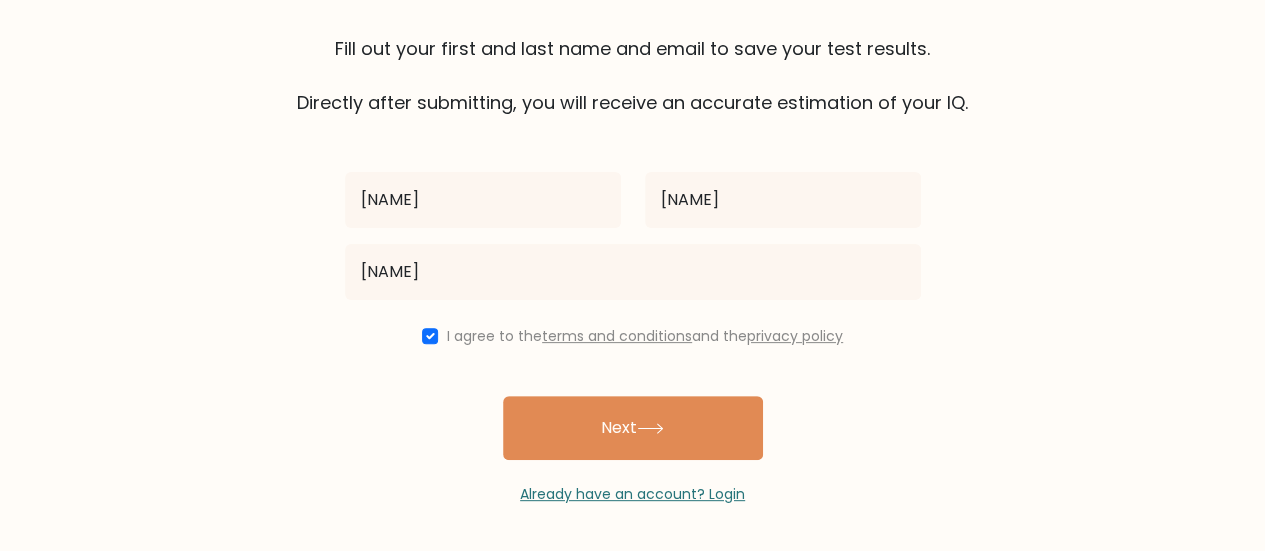 click on "Already have an account? Login" at bounding box center (633, 482) 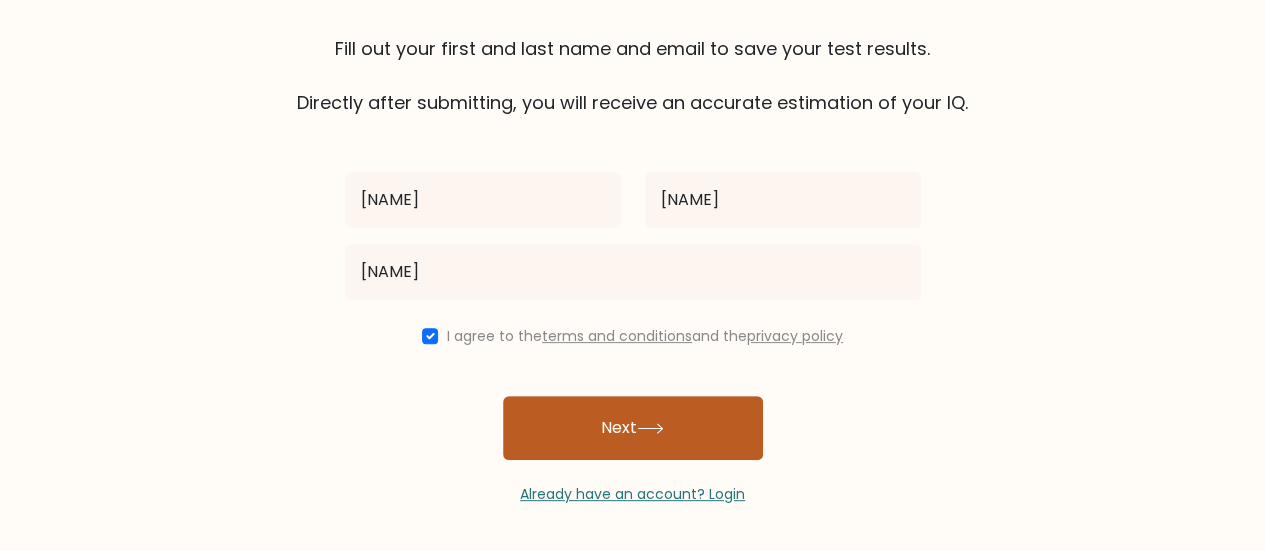 click 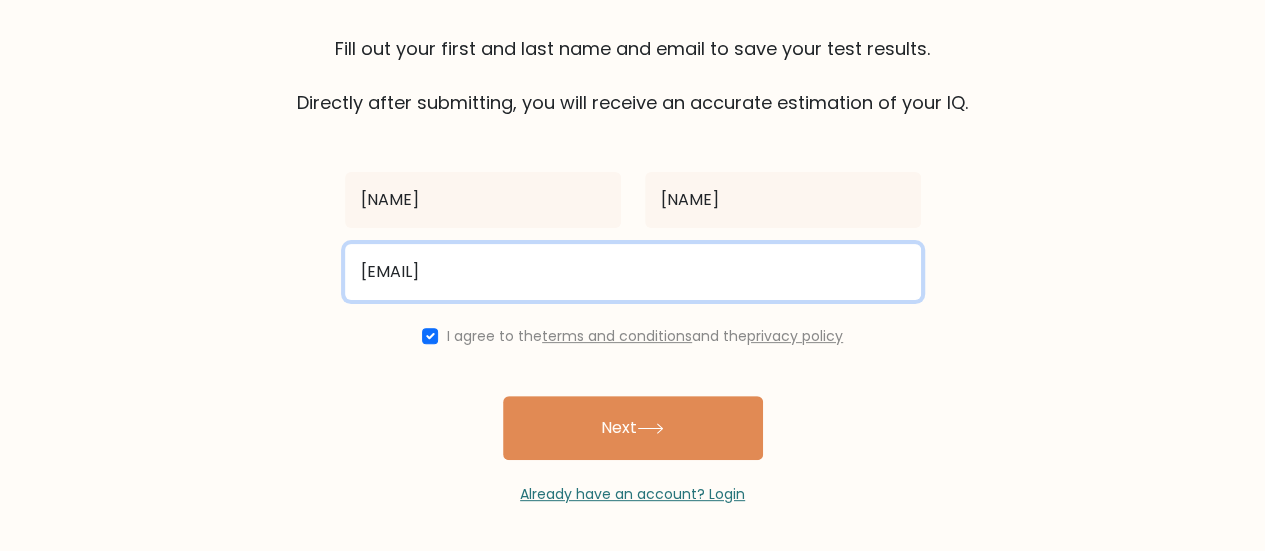 click on "soe@yahoo.com" at bounding box center [633, 272] 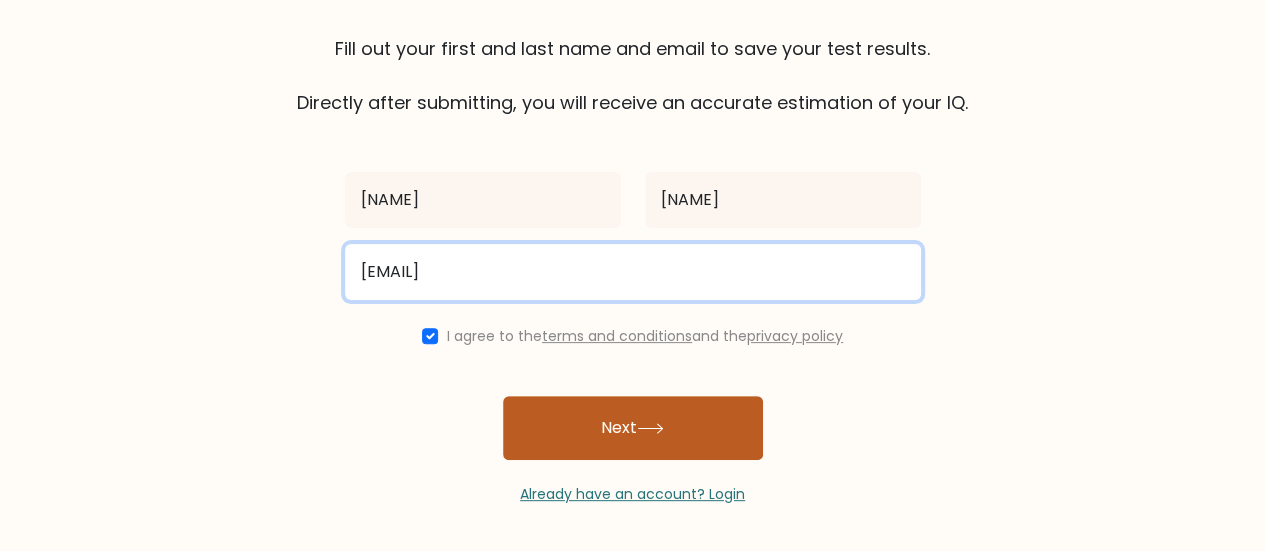 type on "soe374982@yahoo.com" 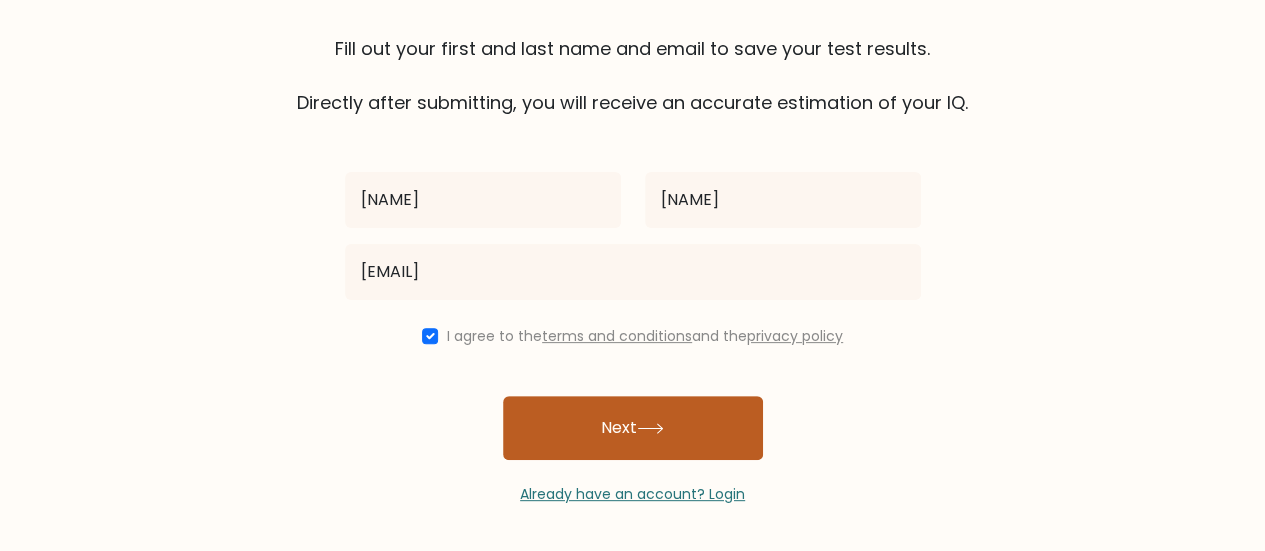 click on "Next" at bounding box center (633, 428) 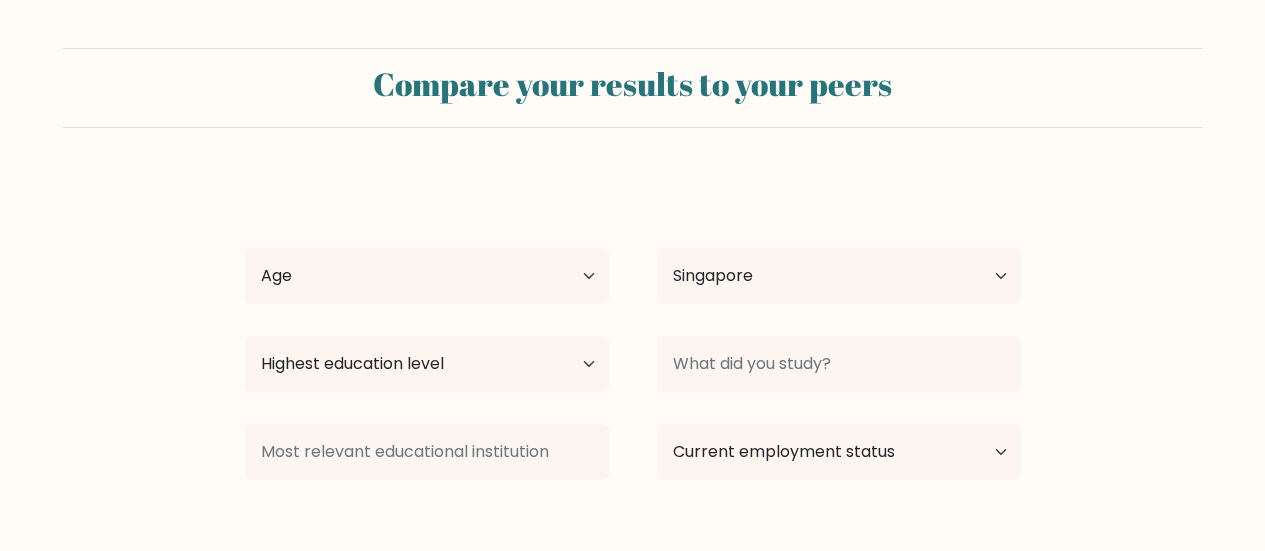 select on "SG" 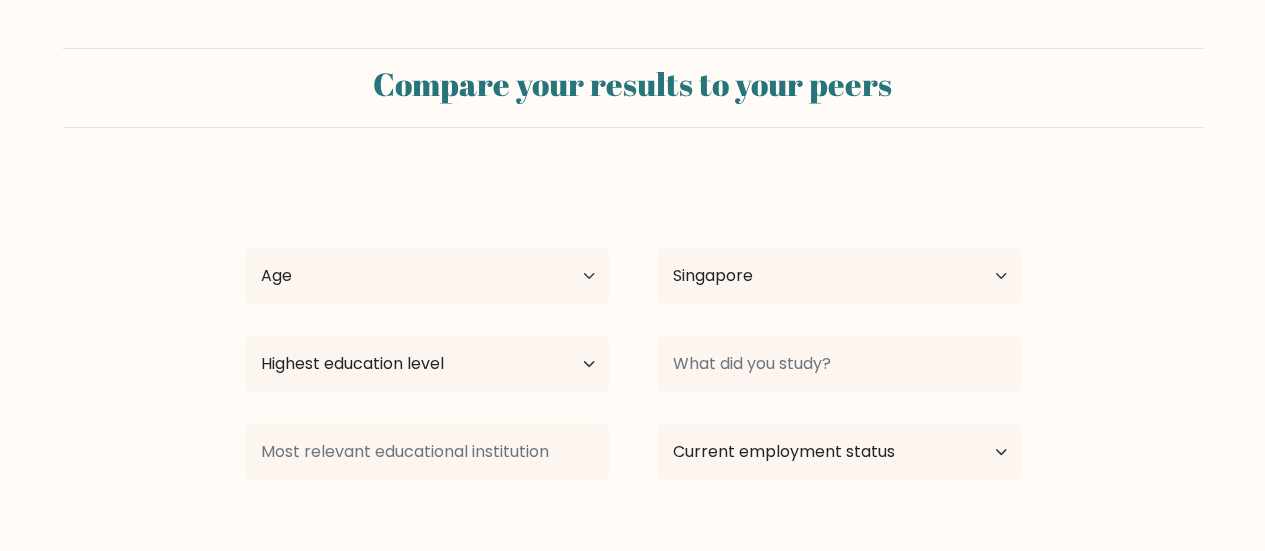 scroll, scrollTop: 206, scrollLeft: 0, axis: vertical 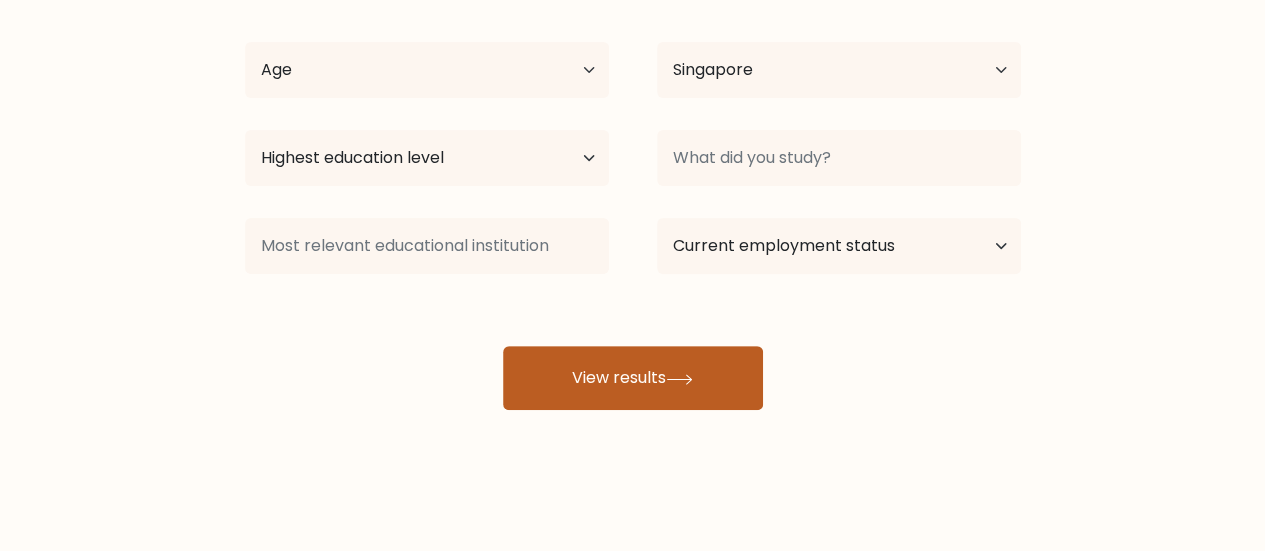 click on "View results" at bounding box center (633, 378) 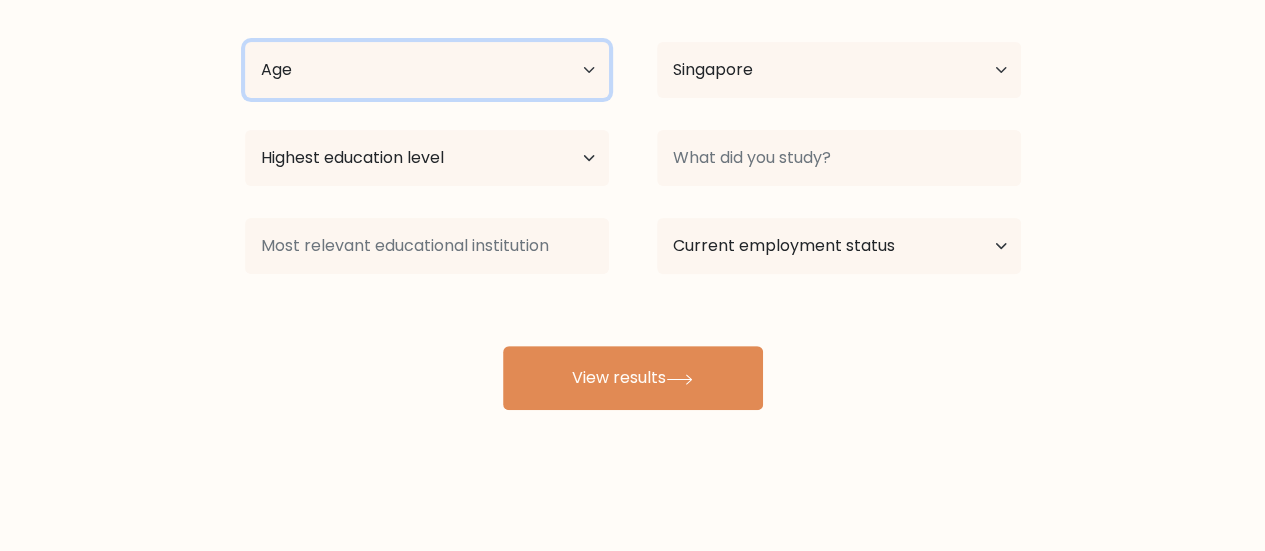 click on "Age
Under 18 years old
18-24 years old
25-34 years old
35-44 years old
45-54 years old
55-64 years old
65 years old and above" at bounding box center [427, 70] 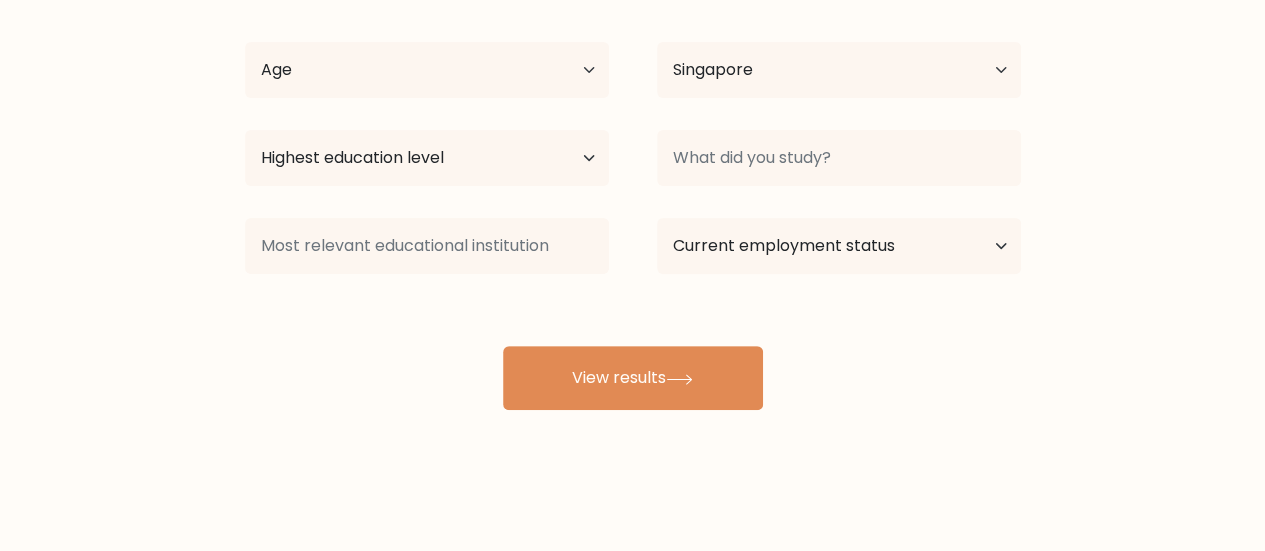 click on "[FIRST]
[FIRST]
Age
Under 18 years old
18-24 years old
25-34 years old
35-44 years old
45-54 years old
55-64 years old
65 years old and above
Country
Afghanistan
Albania
Algeria
American Samoa
Andorra
Angola
Anguilla
Antarctica
Antigua and Barbuda
Argentina
Armenia
Aruba
Australia
Austria
Azerbaijan
Bahamas
Bahrain
Bangladesh
Barbados
Belarus
Belgium
Belize
Benin
Bermuda
Bhutan
Bolivia
Bonaire, Sint Eustatius and Saba
Bosnia and Herzegovina
Botswana
Bouvet Island
Brazil
Brunei" at bounding box center (633, 190) 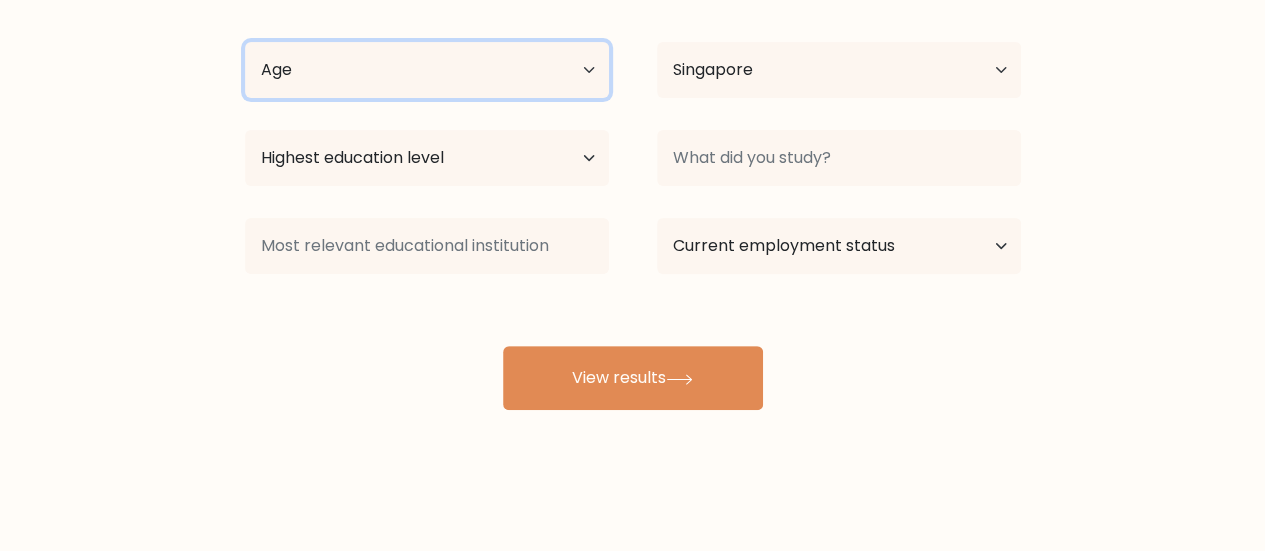 click on "Age
Under 18 years old
18-24 years old
25-34 years old
35-44 years old
45-54 years old
55-64 years old
65 years old and above" at bounding box center (427, 70) 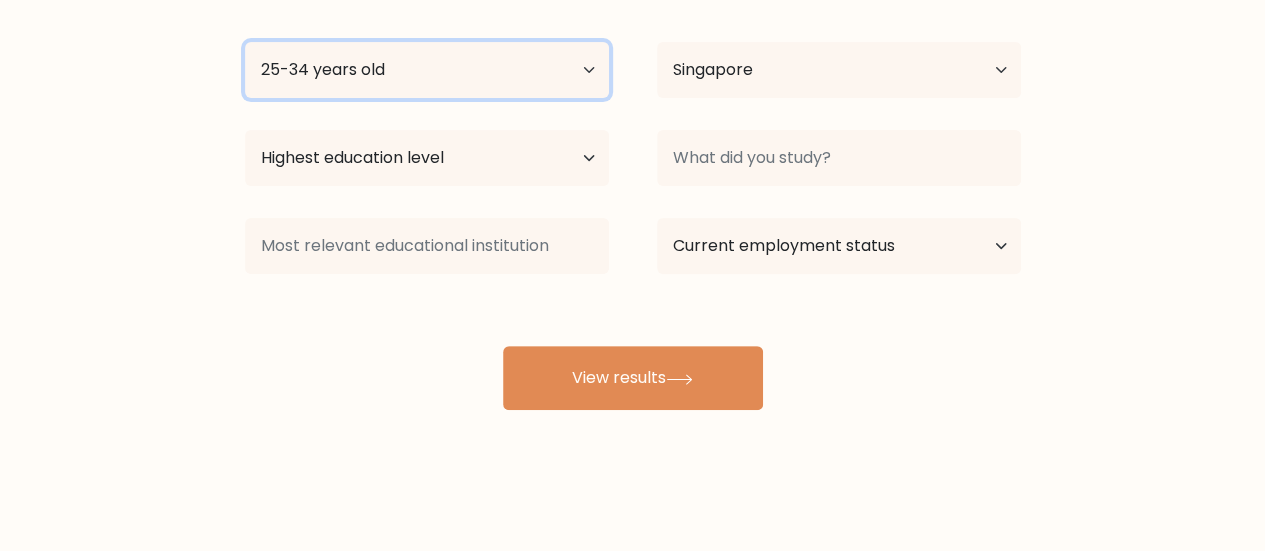 click on "Age
Under 18 years old
18-24 years old
25-34 years old
35-44 years old
45-54 years old
55-64 years old
65 years old and above" at bounding box center [427, 70] 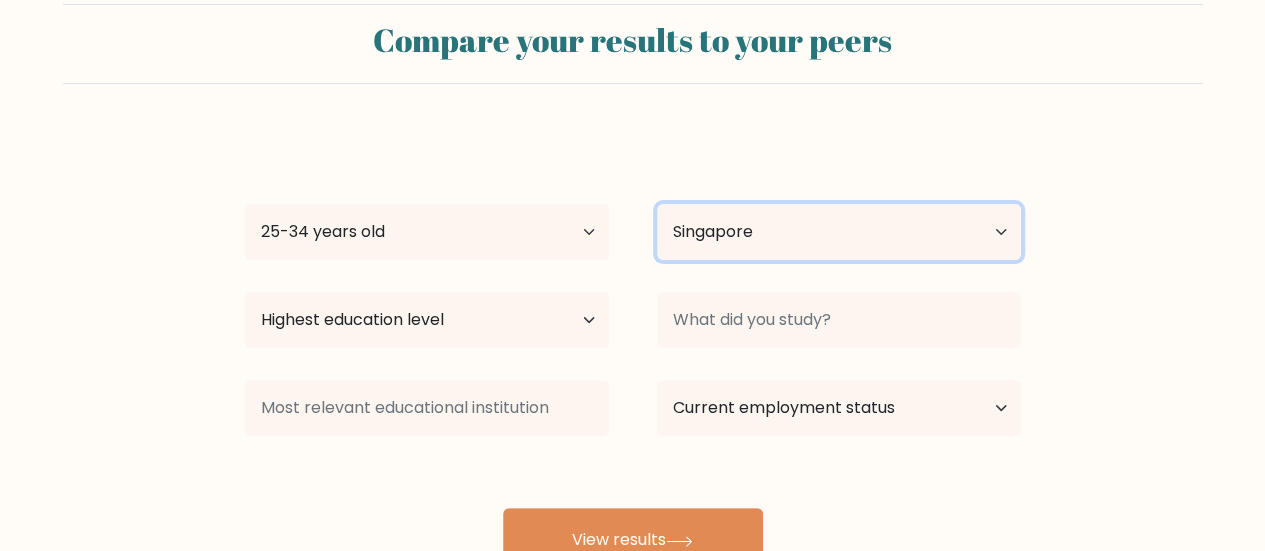 click on "Country
Afghanistan
Albania
Algeria
American Samoa
Andorra
Angola
Anguilla
Antarctica
Antigua and Barbuda
Argentina
Armenia
Aruba
Australia
Austria
Azerbaijan
Bahamas
Bahrain
Bangladesh
Barbados
Belarus
Belgium
Belize
Benin
Bermuda
Bhutan
Bolivia
Bonaire, Sint Eustatius and Saba
Bosnia and Herzegovina
Botswana
Bouvet Island
Brazil
British Indian Ocean Territory
Brunei
Bulgaria
Burkina Faso
Burundi
Cabo Verde
Cambodia
Cameroon
Canada
Cayman Islands
Central African Republic
Chad
Chile
China
Christmas Island
Cocos (Keeling) Islands
Colombia
Comoros
Congo
Congo (the Democratic Republic of the)
Cook Islands
Costa Rica
Côte d'Ivoire
Croatia
Cuba" at bounding box center (839, 232) 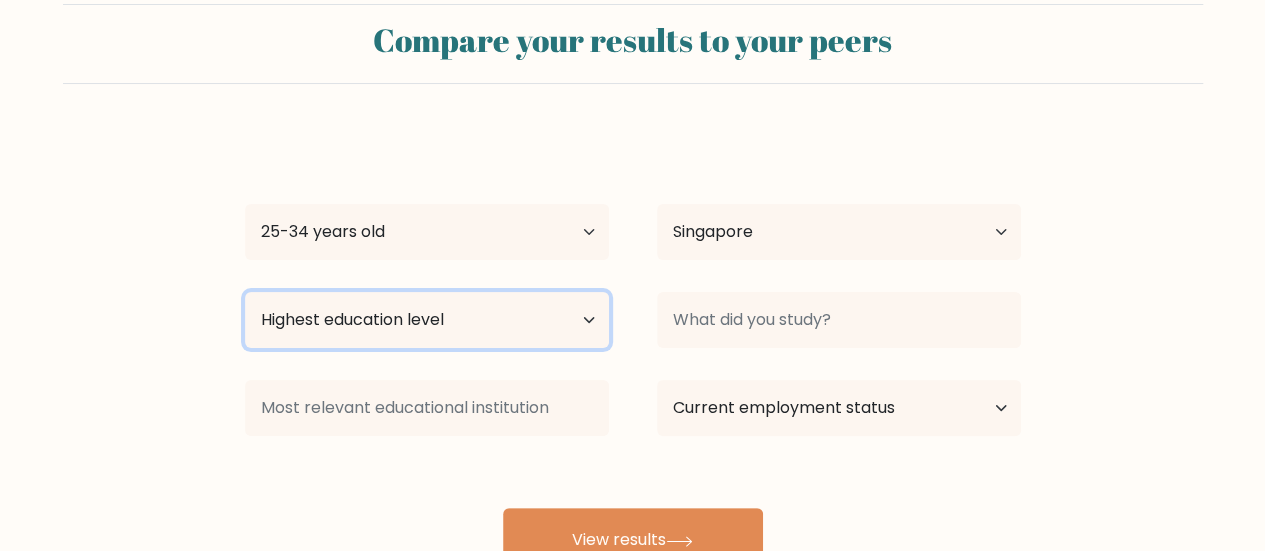 click on "Highest education level
No schooling
Primary
Lower Secondary
Upper Secondary
Occupation Specific
Bachelor's degree
Master's degree
Doctoral degree" at bounding box center (427, 320) 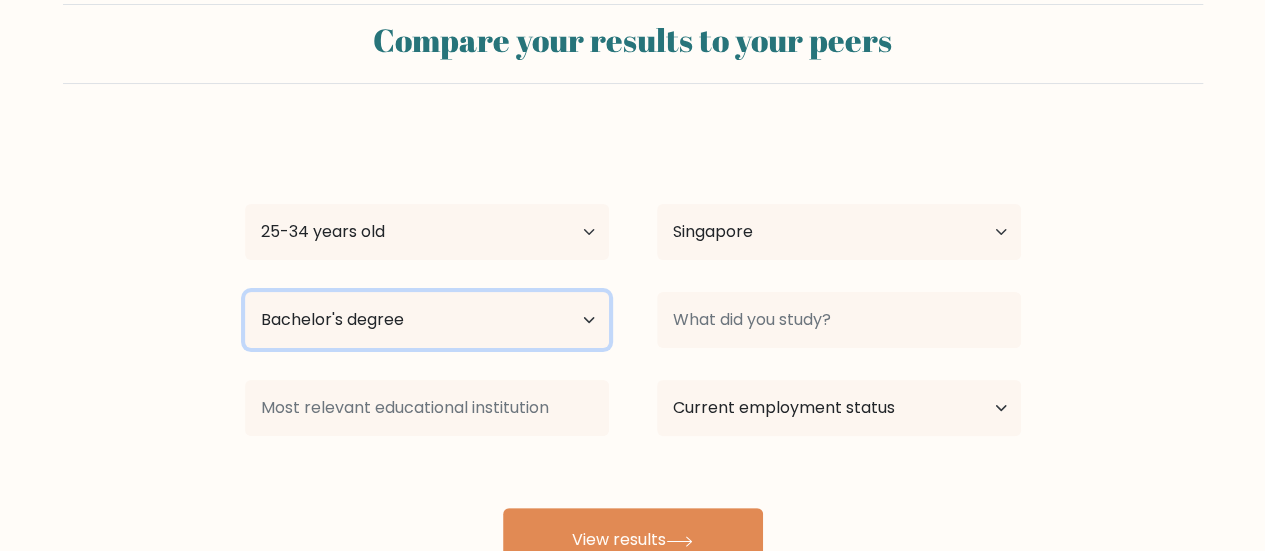click on "Highest education level
No schooling
Primary
Lower Secondary
Upper Secondary
Occupation Specific
Bachelor's degree
Master's degree
Doctoral degree" at bounding box center [427, 320] 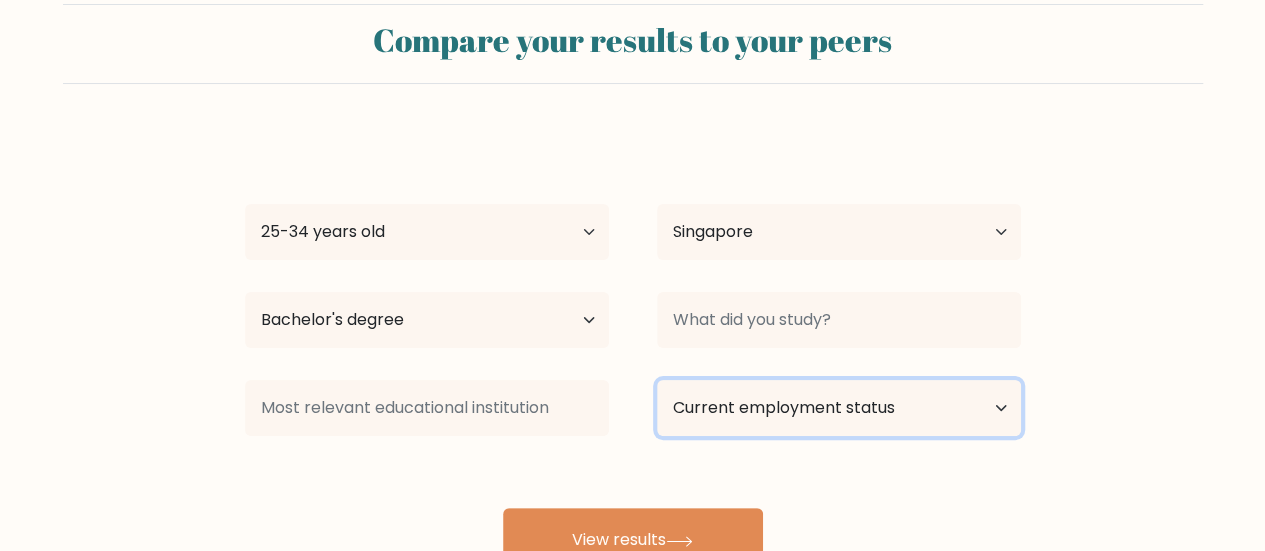 click on "Current employment status
Employed
Student
Retired
Other / prefer not to answer" at bounding box center (839, 408) 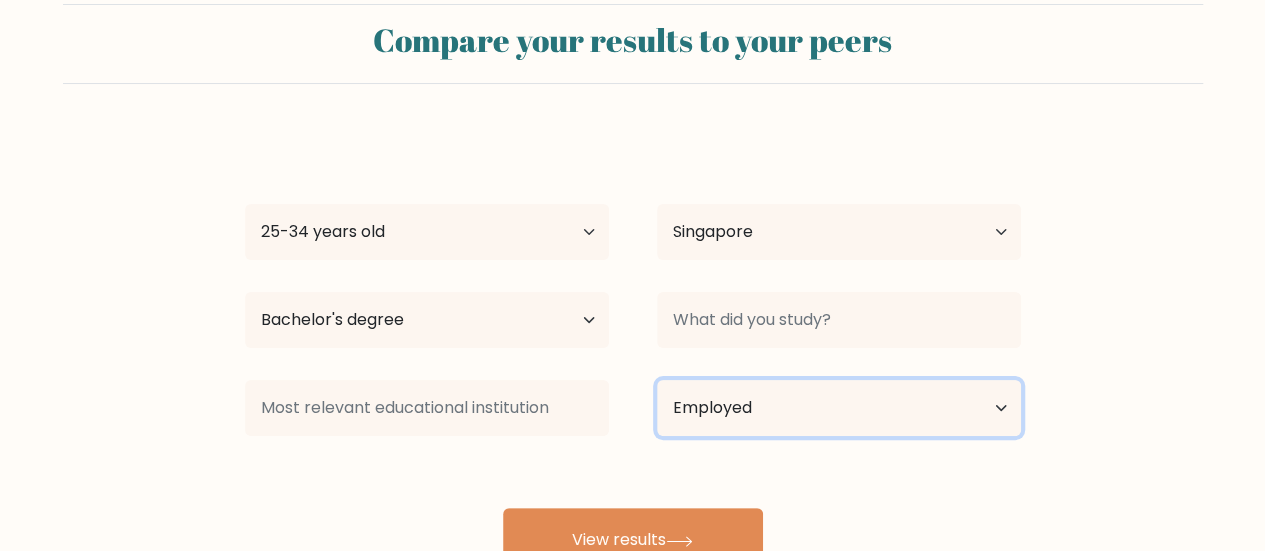 click on "Current employment status
Employed
Student
Retired
Other / prefer not to answer" at bounding box center [839, 408] 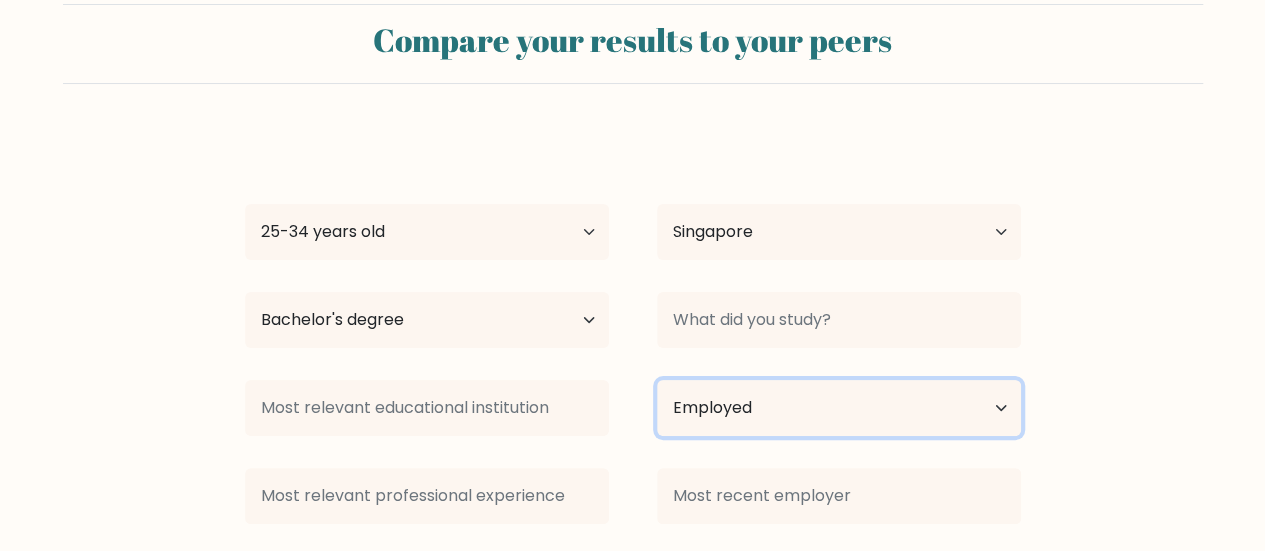 scroll, scrollTop: 206, scrollLeft: 0, axis: vertical 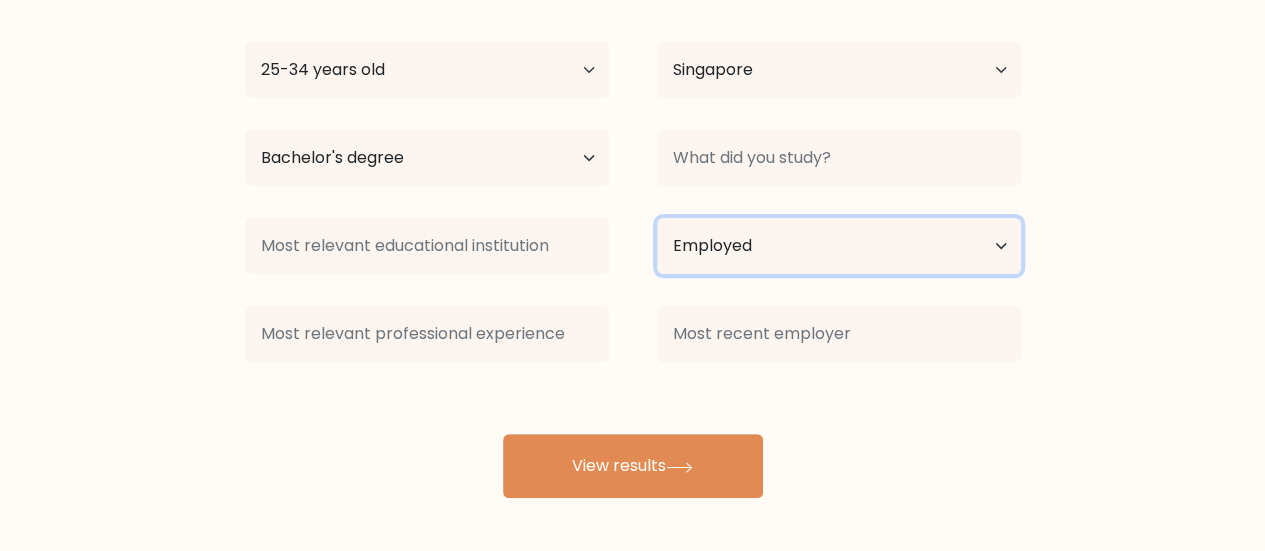 click on "Current employment status
Employed
Student
Retired
Other / prefer not to answer" at bounding box center (839, 246) 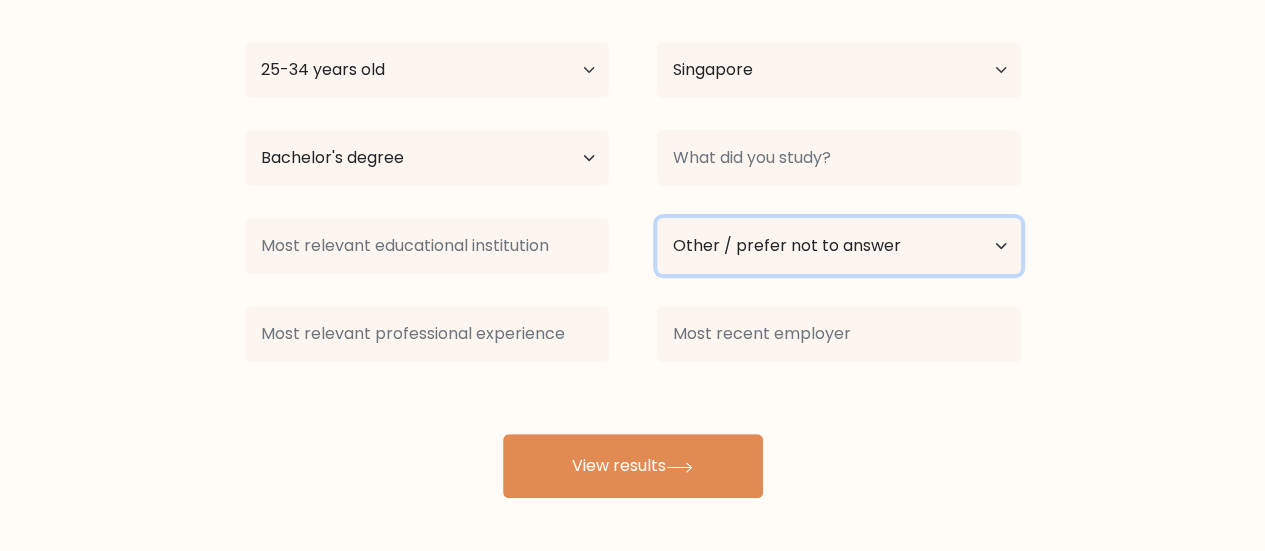 click on "Current employment status
Employed
Student
Retired
Other / prefer not to answer" at bounding box center [839, 246] 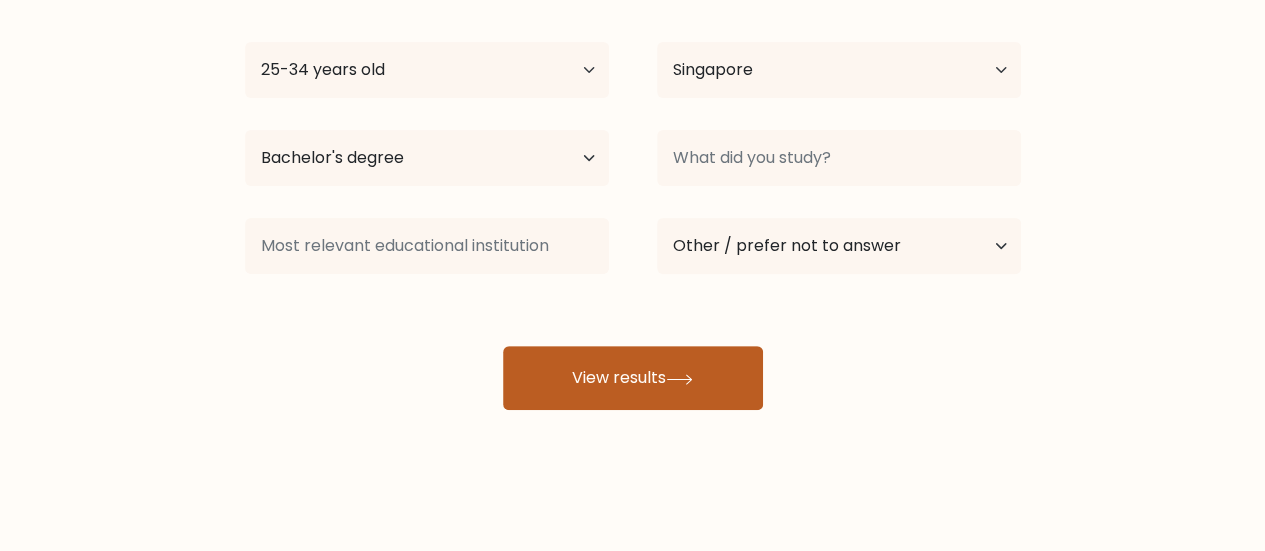 click on "View results" at bounding box center (633, 378) 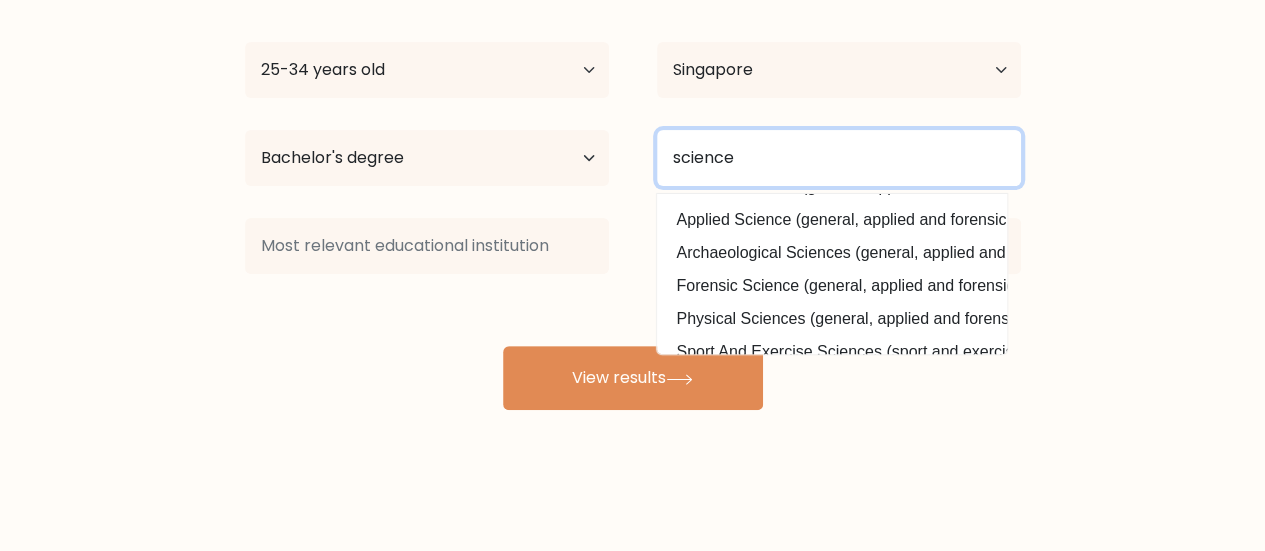 scroll, scrollTop: 195, scrollLeft: 0, axis: vertical 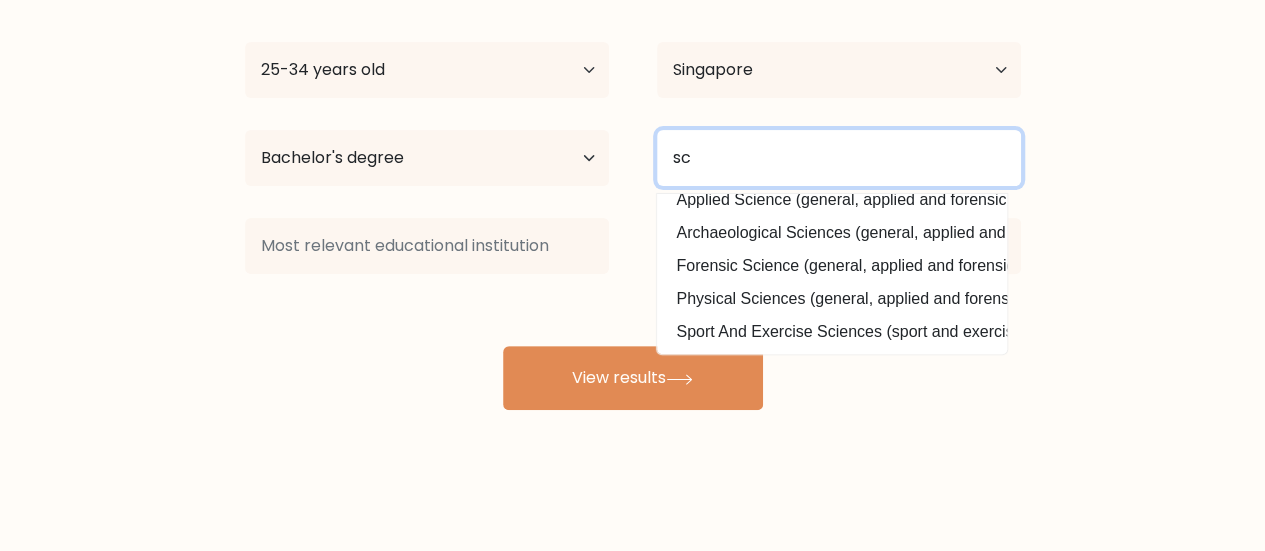 type on "s" 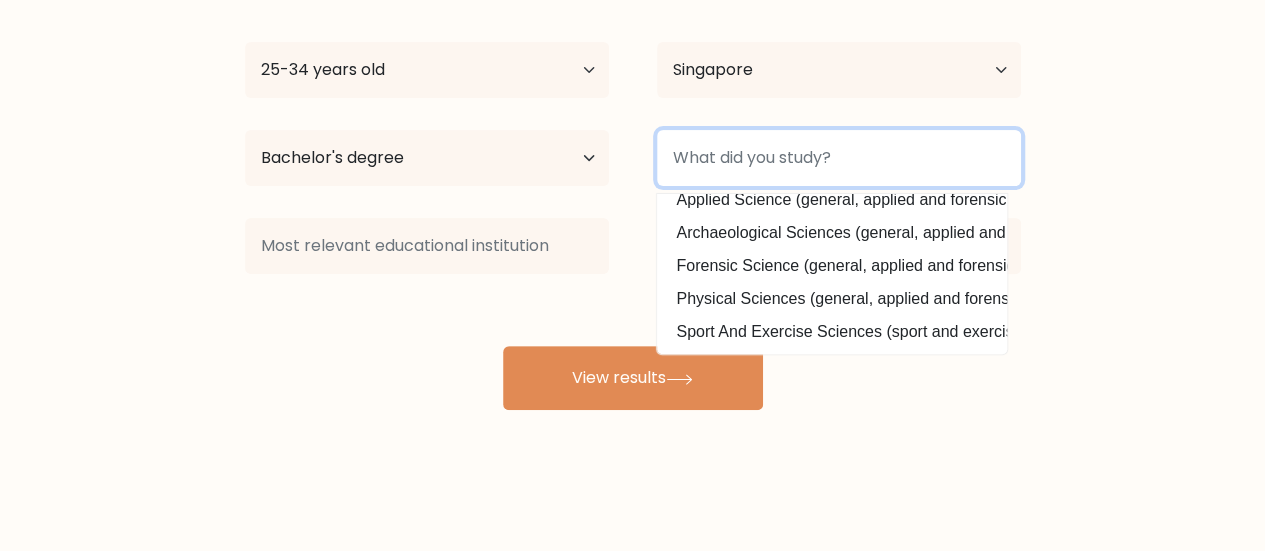 scroll, scrollTop: 0, scrollLeft: 0, axis: both 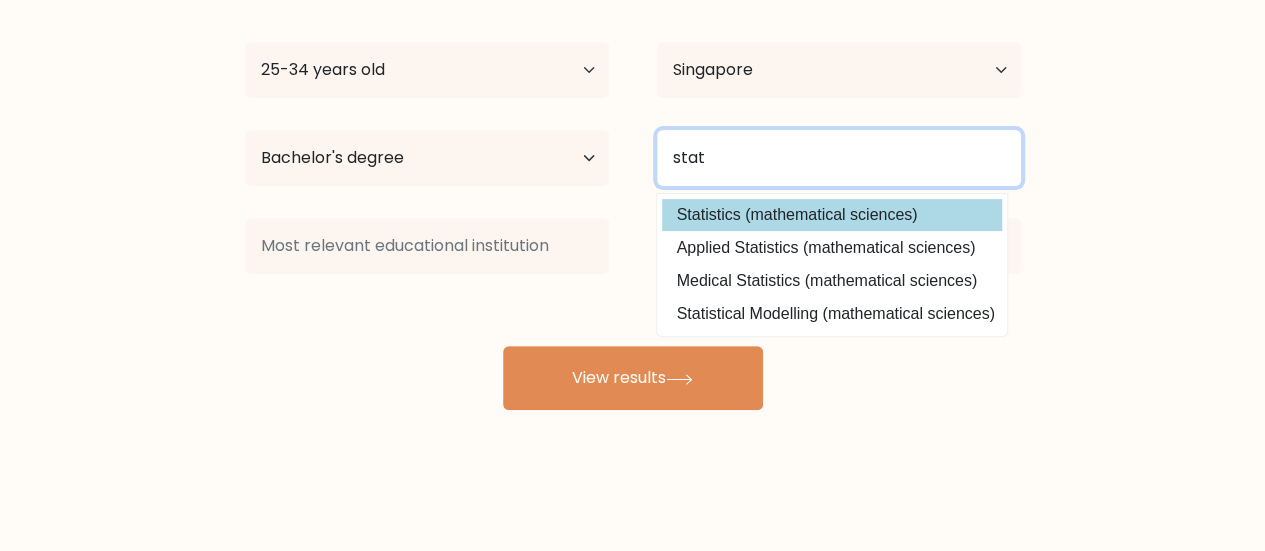 type on "stat" 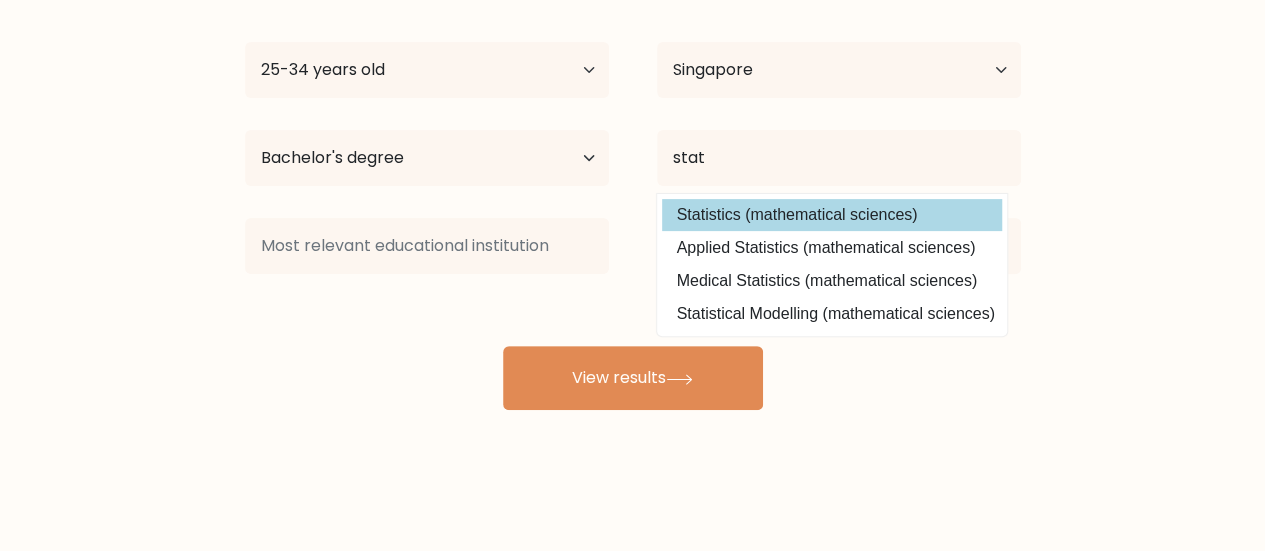 click on "[FIRST]
[FIRST]
Age
Under 18 years old
18-24 years old
25-34 years old
35-44 years old
45-54 years old
55-64 years old
65 years old and above
Country
Afghanistan
Albania
Algeria
American Samoa
Andorra
Angola
Anguilla
Antarctica
Antigua and Barbuda
Argentina
Armenia
Aruba
Australia
Austria
Azerbaijan
Bahamas
Bahrain
Bangladesh
Barbados
Belarus
Belgium
Belize
Benin
Bermuda
Bhutan
Bolivia
Bonaire, Sint Eustatius and Saba
Bosnia and Herzegovina
Botswana
Bouvet Island
Brazil
Brunei" at bounding box center [633, 190] 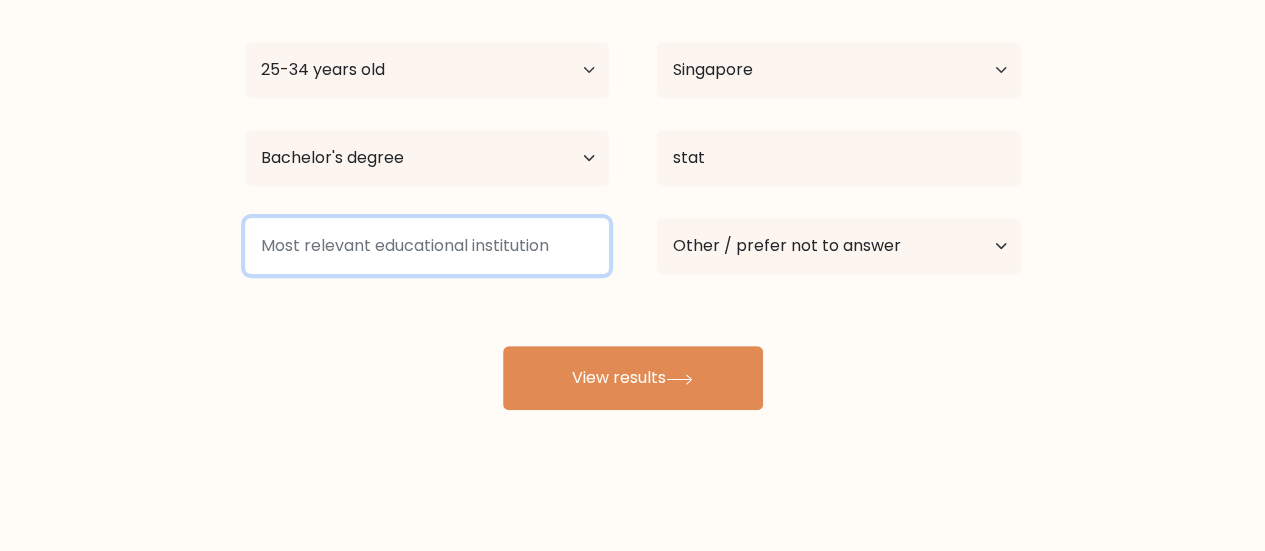 click at bounding box center (427, 246) 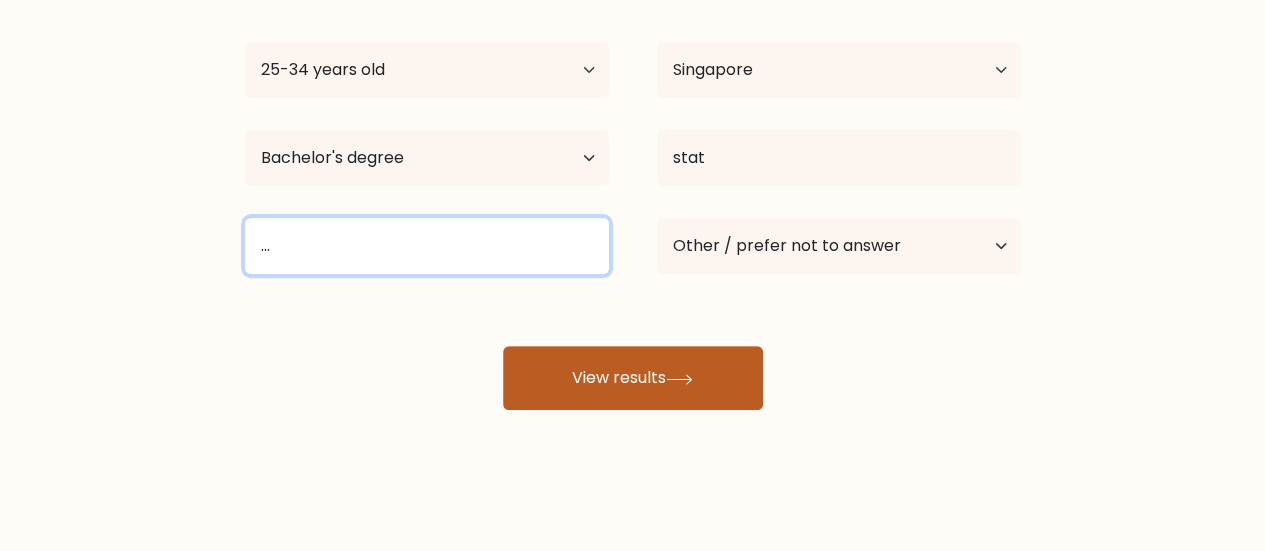 type on "..." 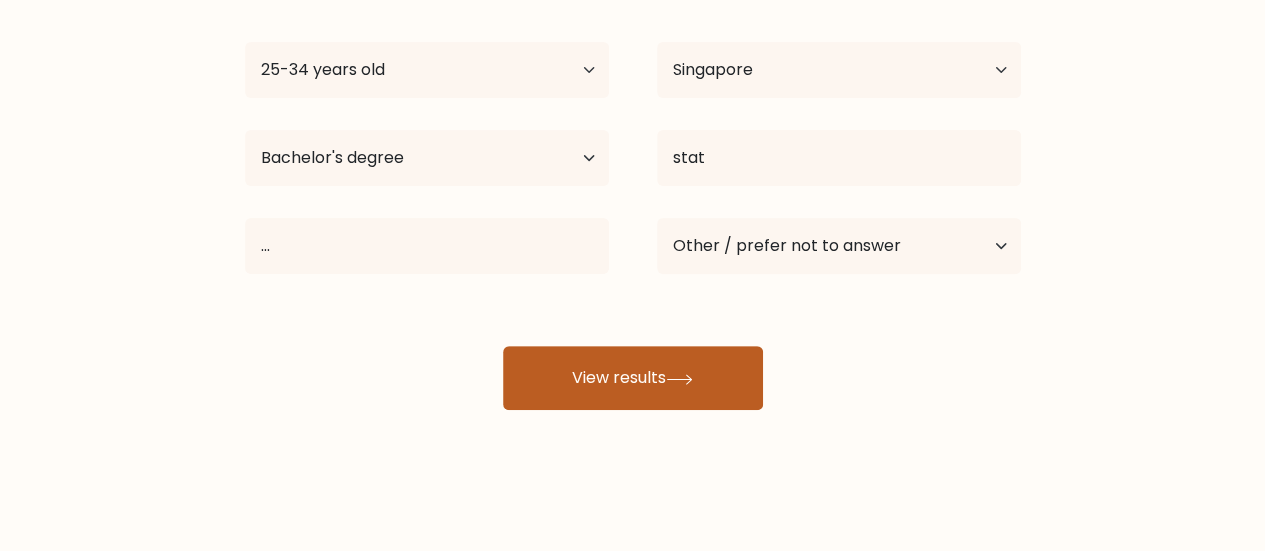 click on "View results" at bounding box center [633, 378] 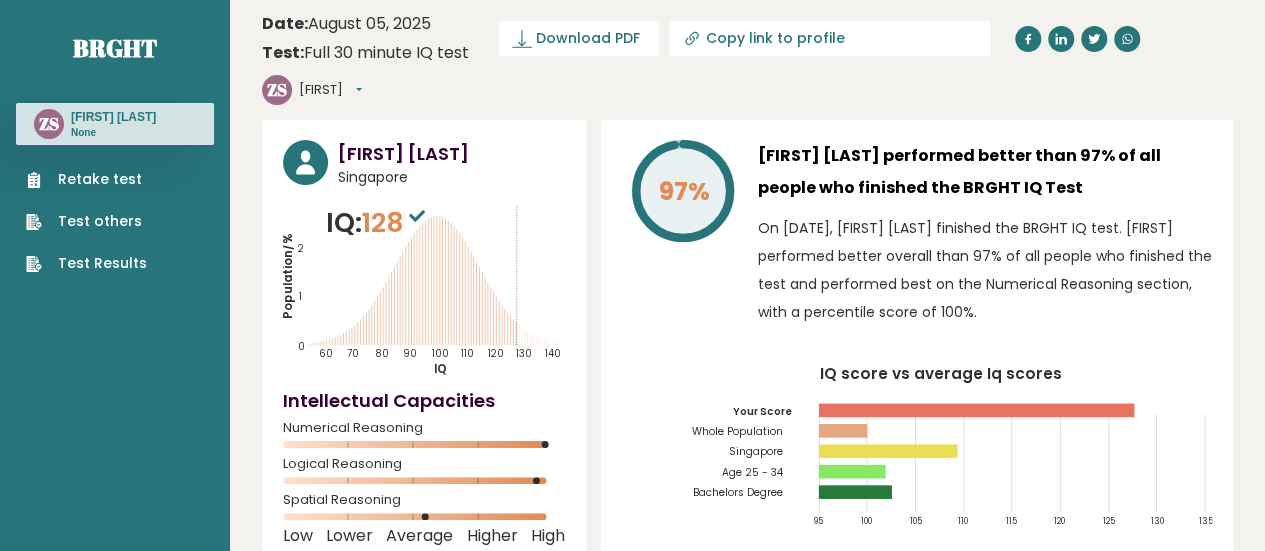 scroll, scrollTop: 0, scrollLeft: 0, axis: both 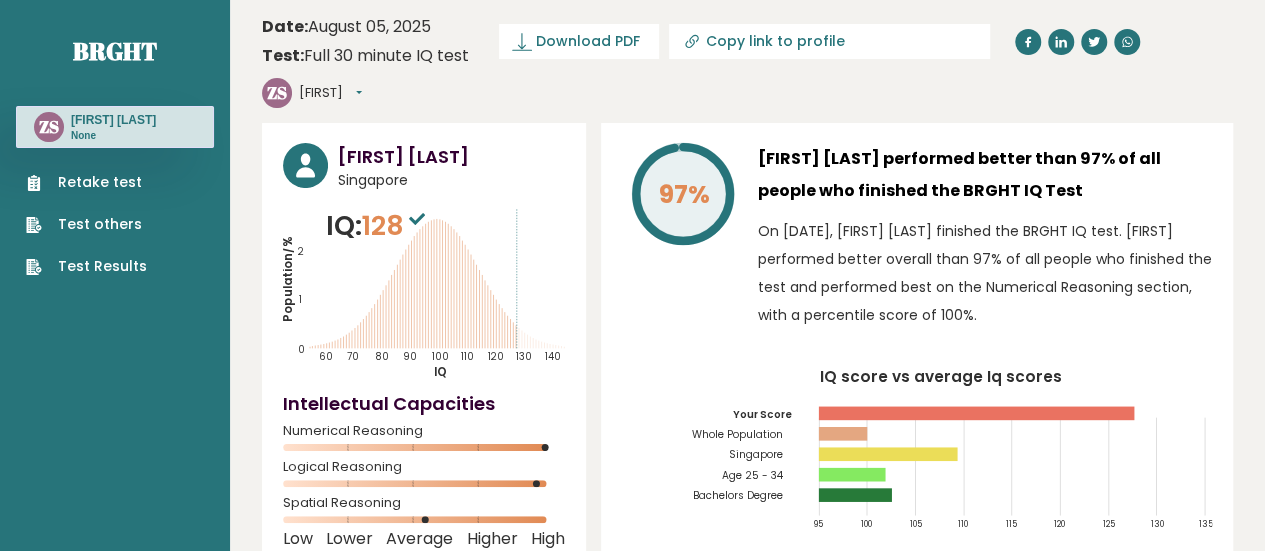 click on "ZS
[FIRST]
Dashboard
Profile
Settings
Logout" at bounding box center (312, 93) 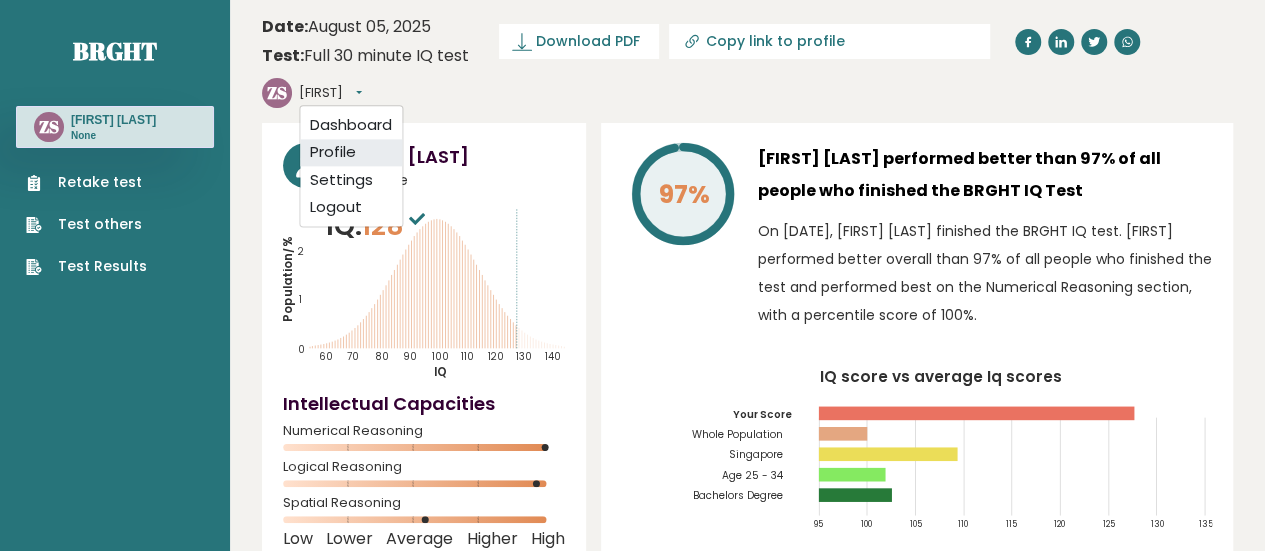 click on "Profile" at bounding box center (351, 153) 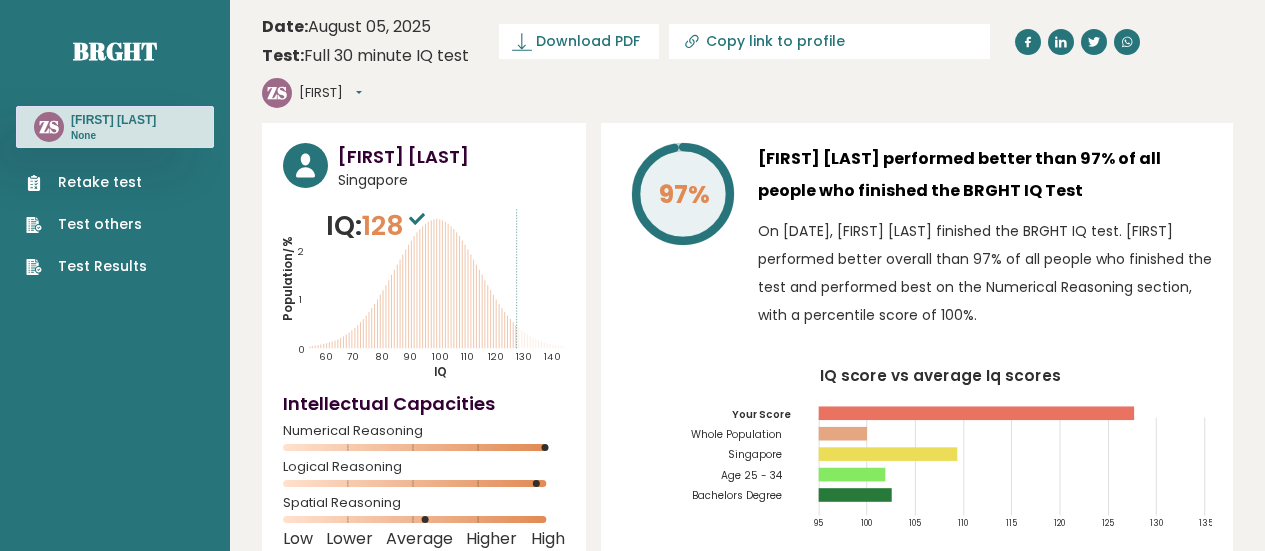 scroll, scrollTop: 0, scrollLeft: 0, axis: both 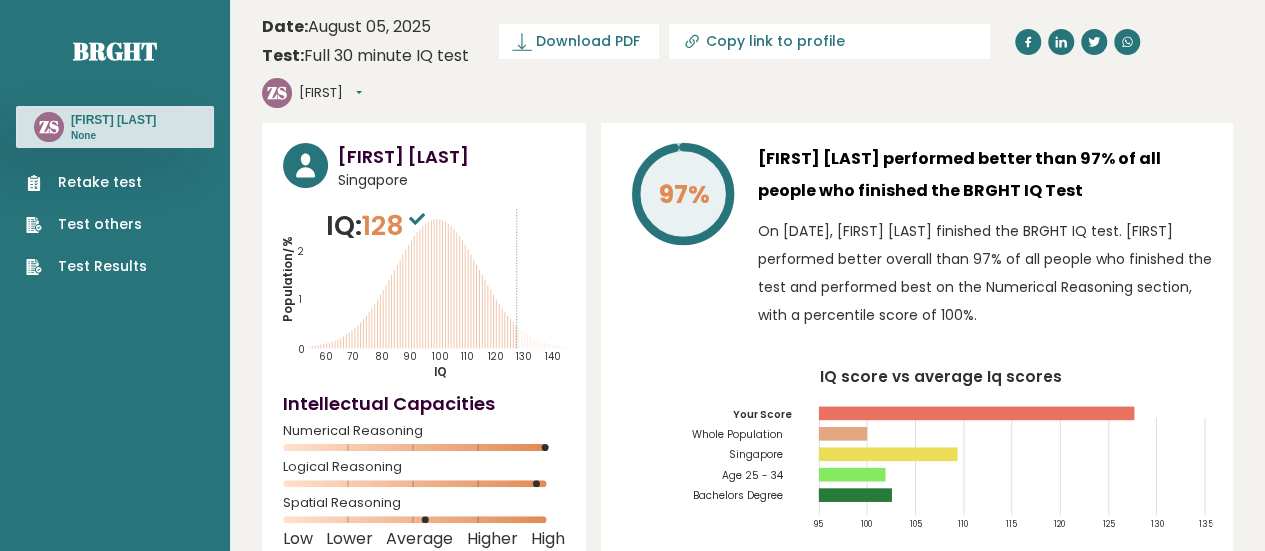 click on "[FIRST]" at bounding box center (330, 93) 